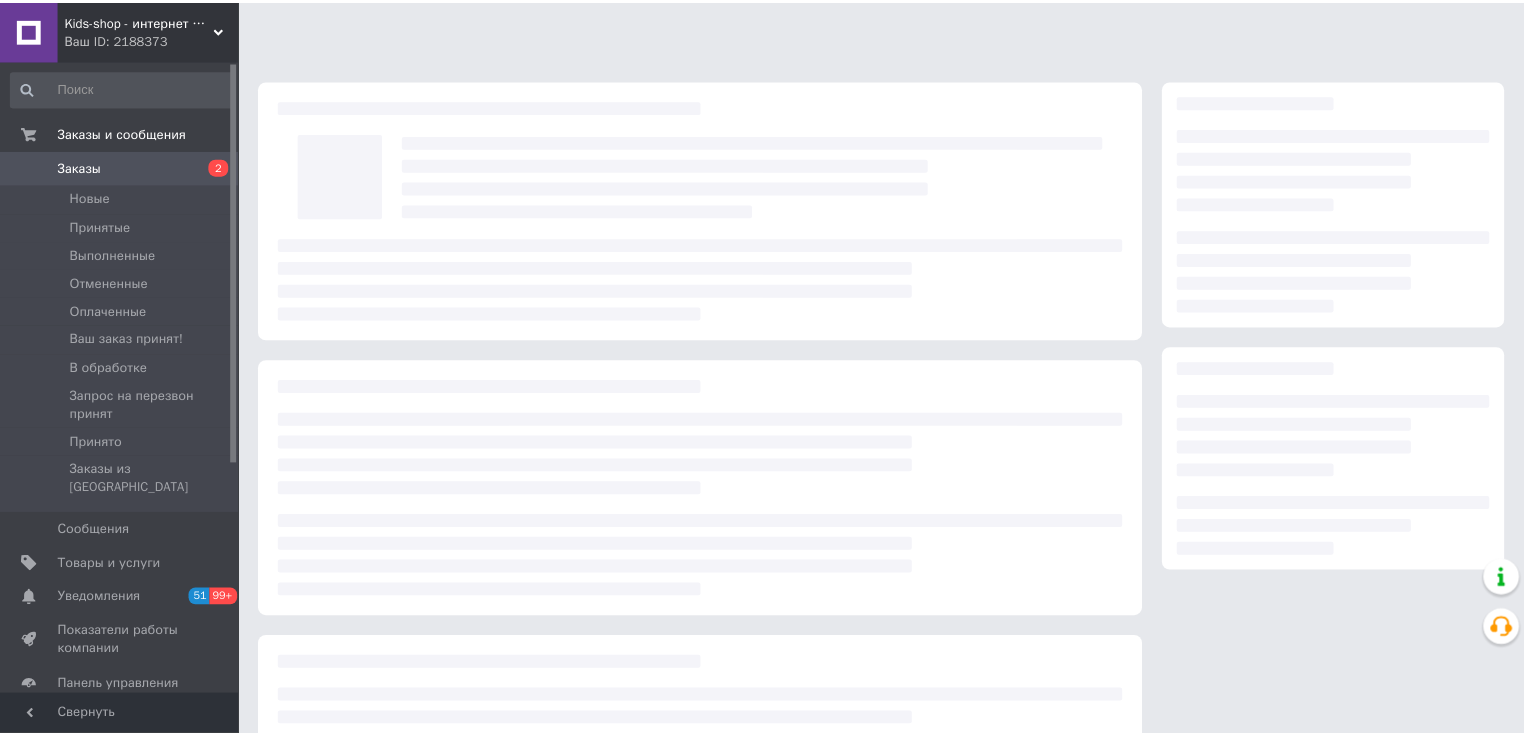 scroll, scrollTop: 0, scrollLeft: 0, axis: both 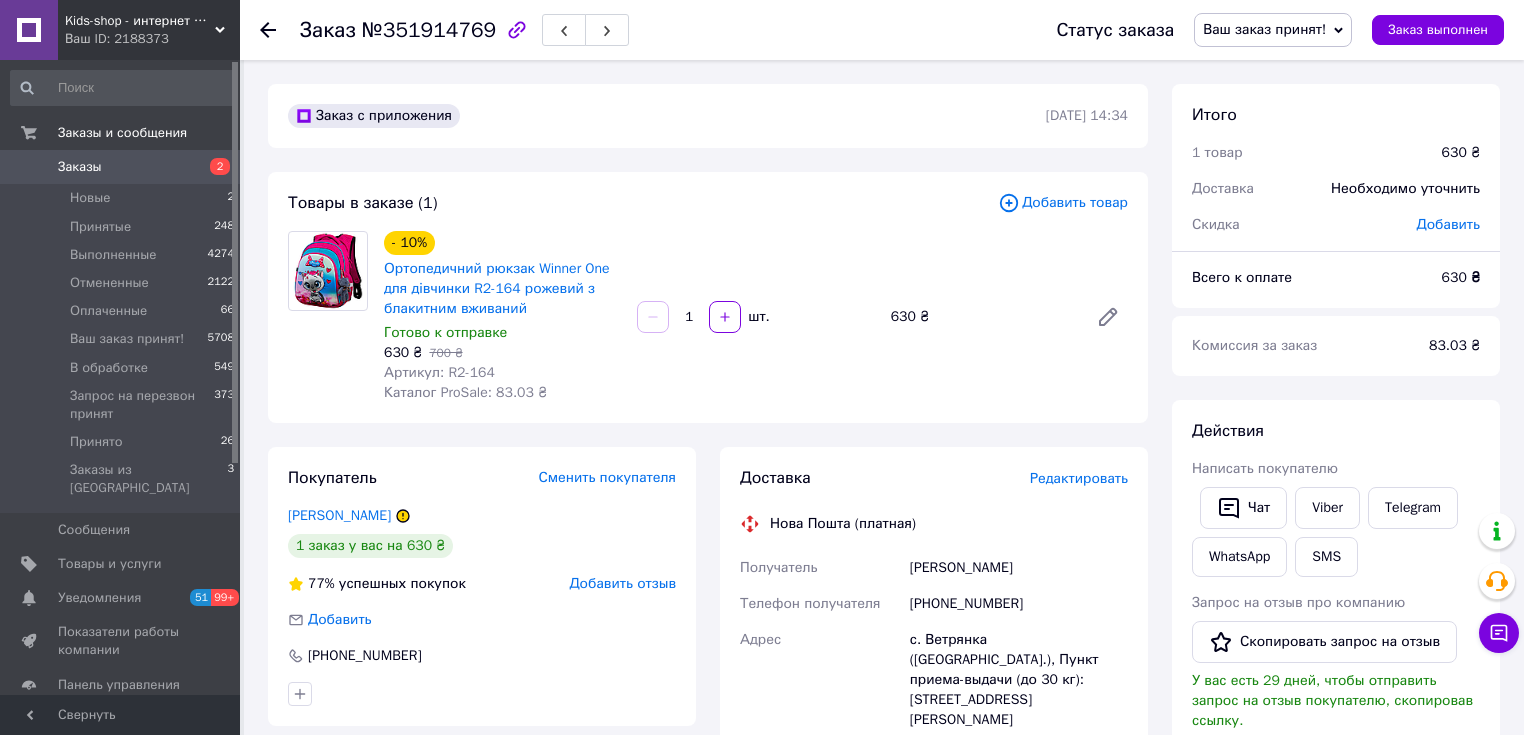click 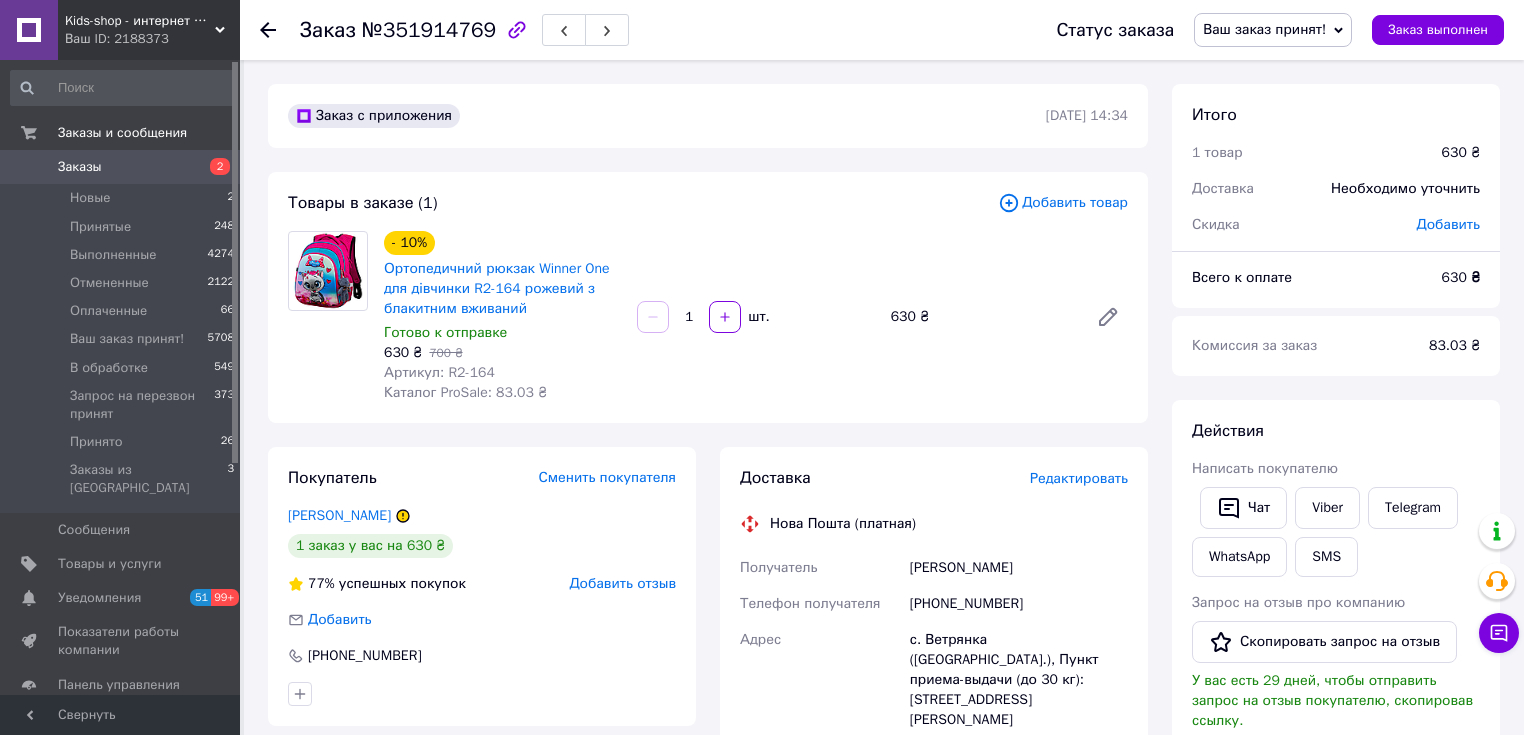 click 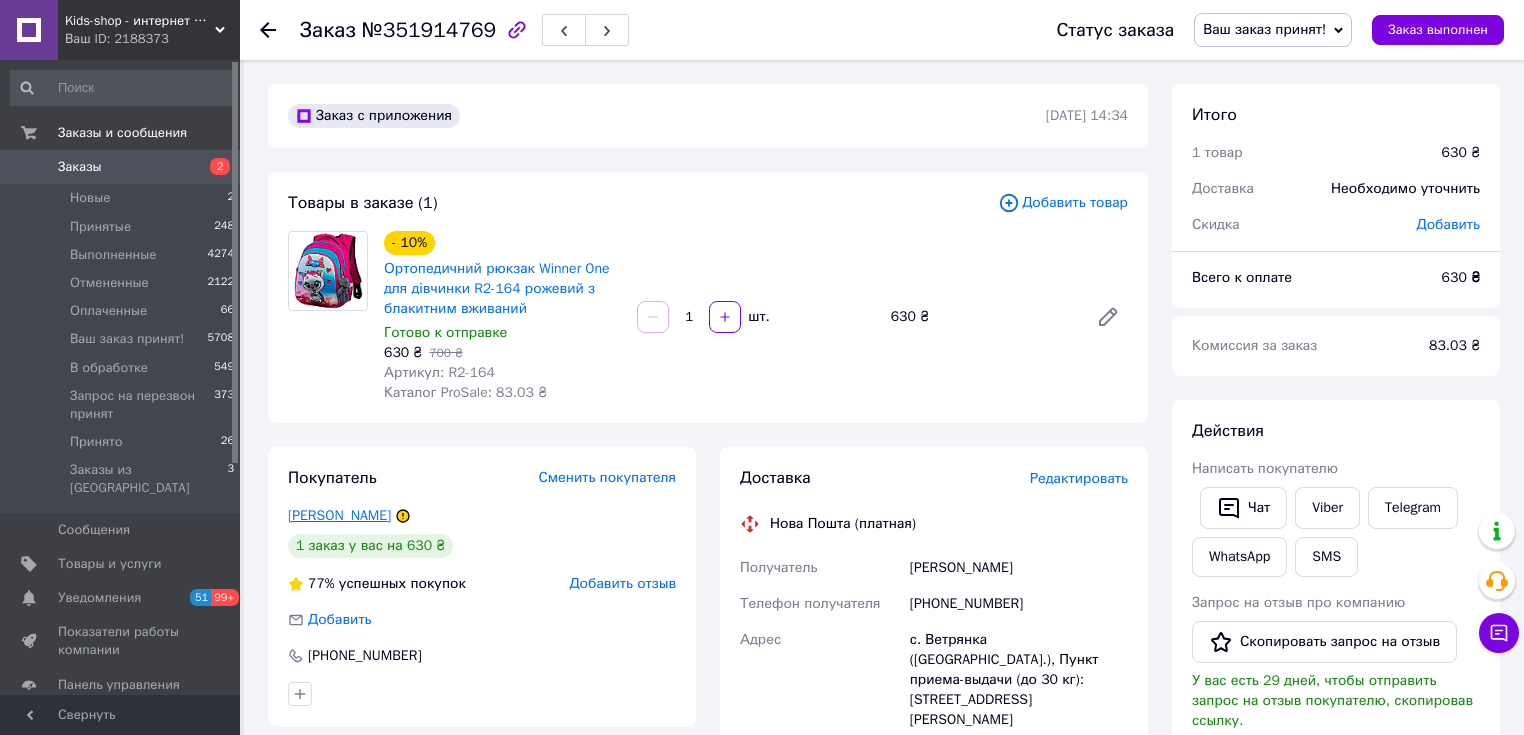 click on "Махно Тетяна" at bounding box center (339, 515) 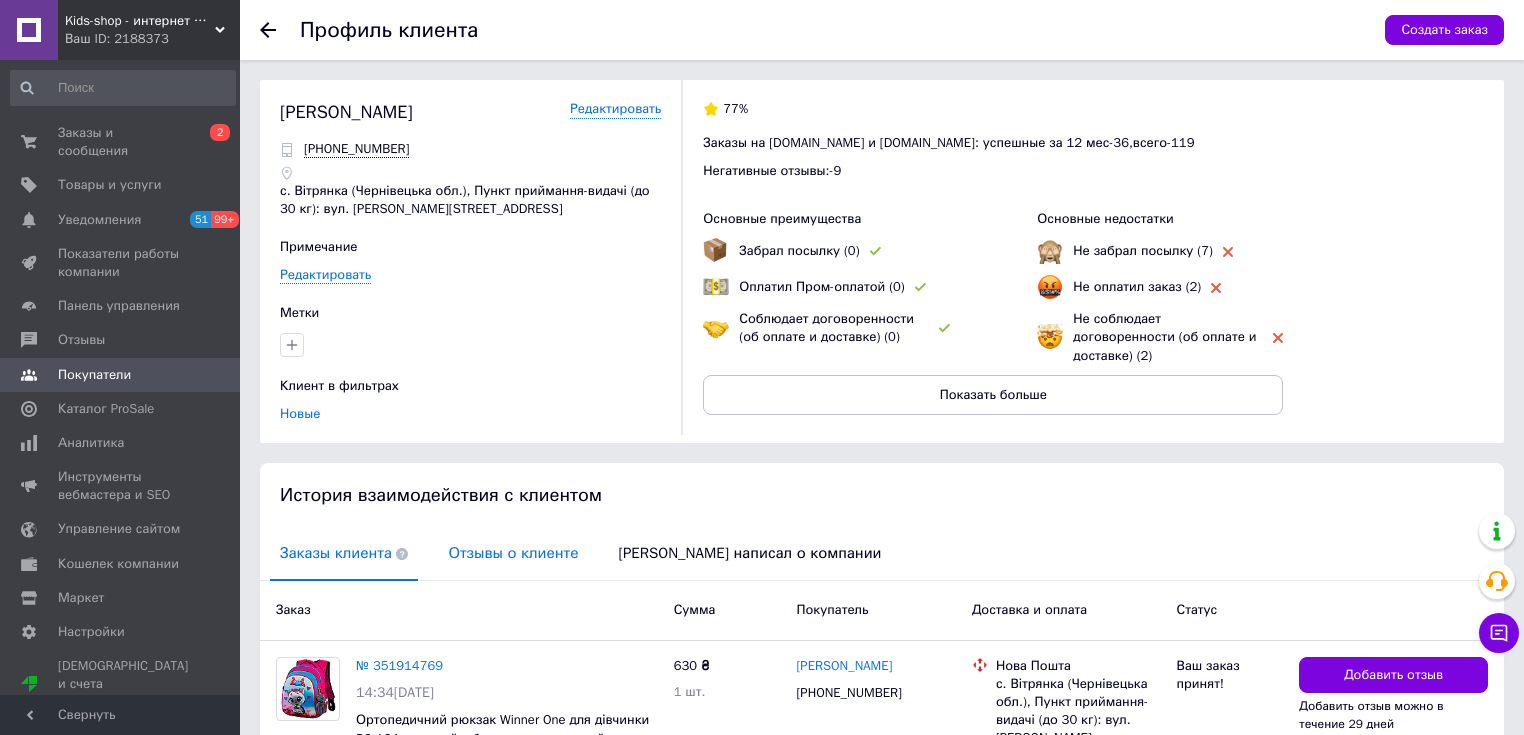 click on "Отзывы о клиенте" at bounding box center (513, 553) 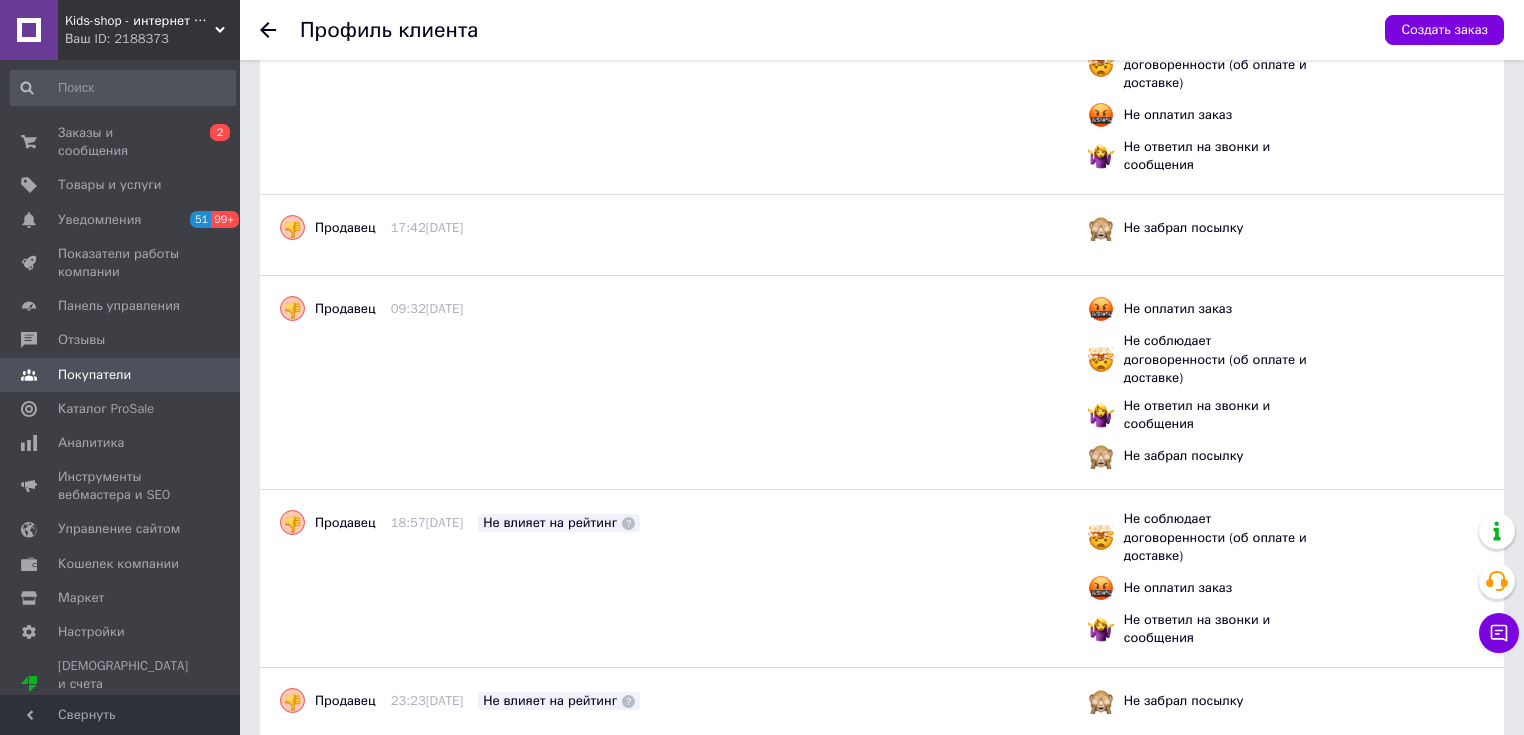 scroll, scrollTop: 1452, scrollLeft: 0, axis: vertical 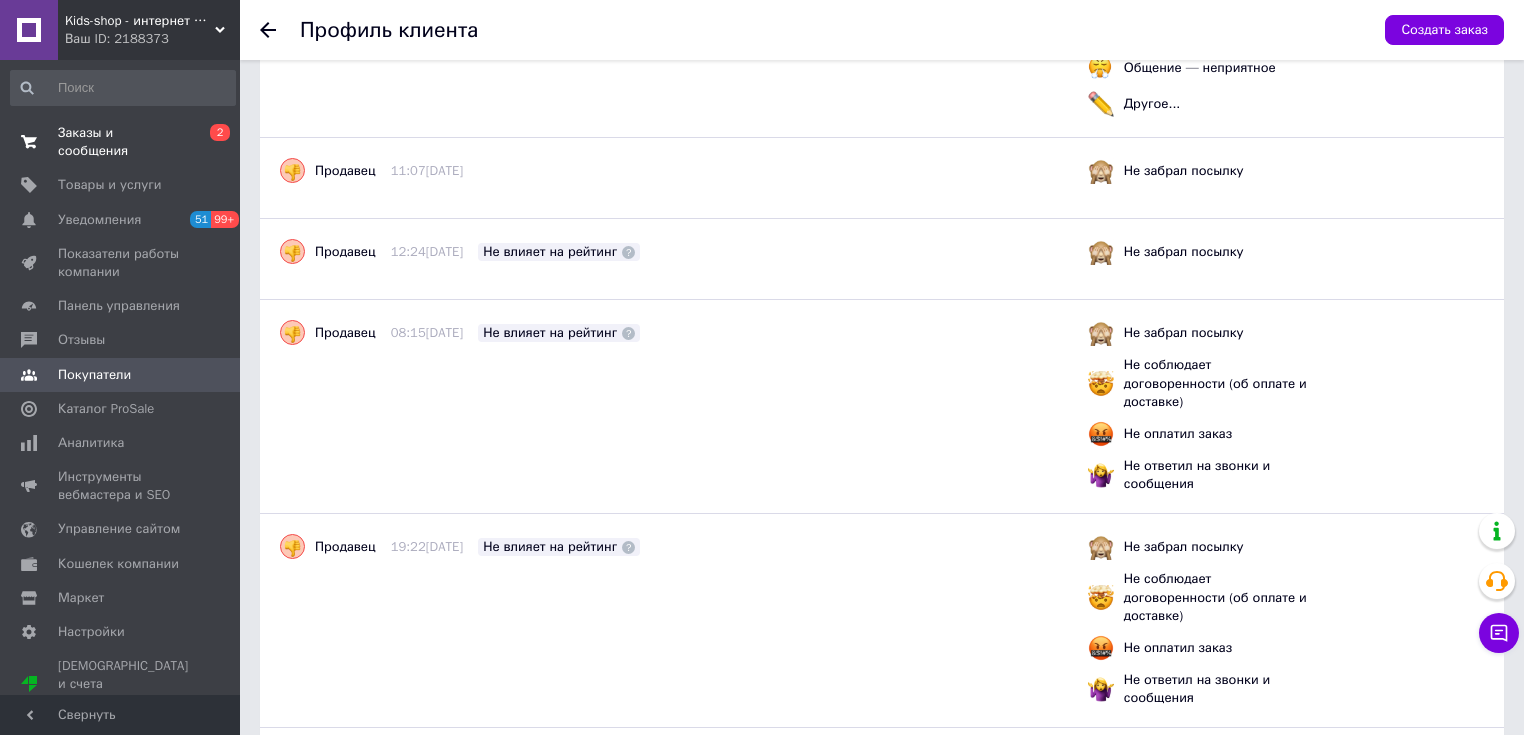click on "Заказы и сообщения" at bounding box center (121, 142) 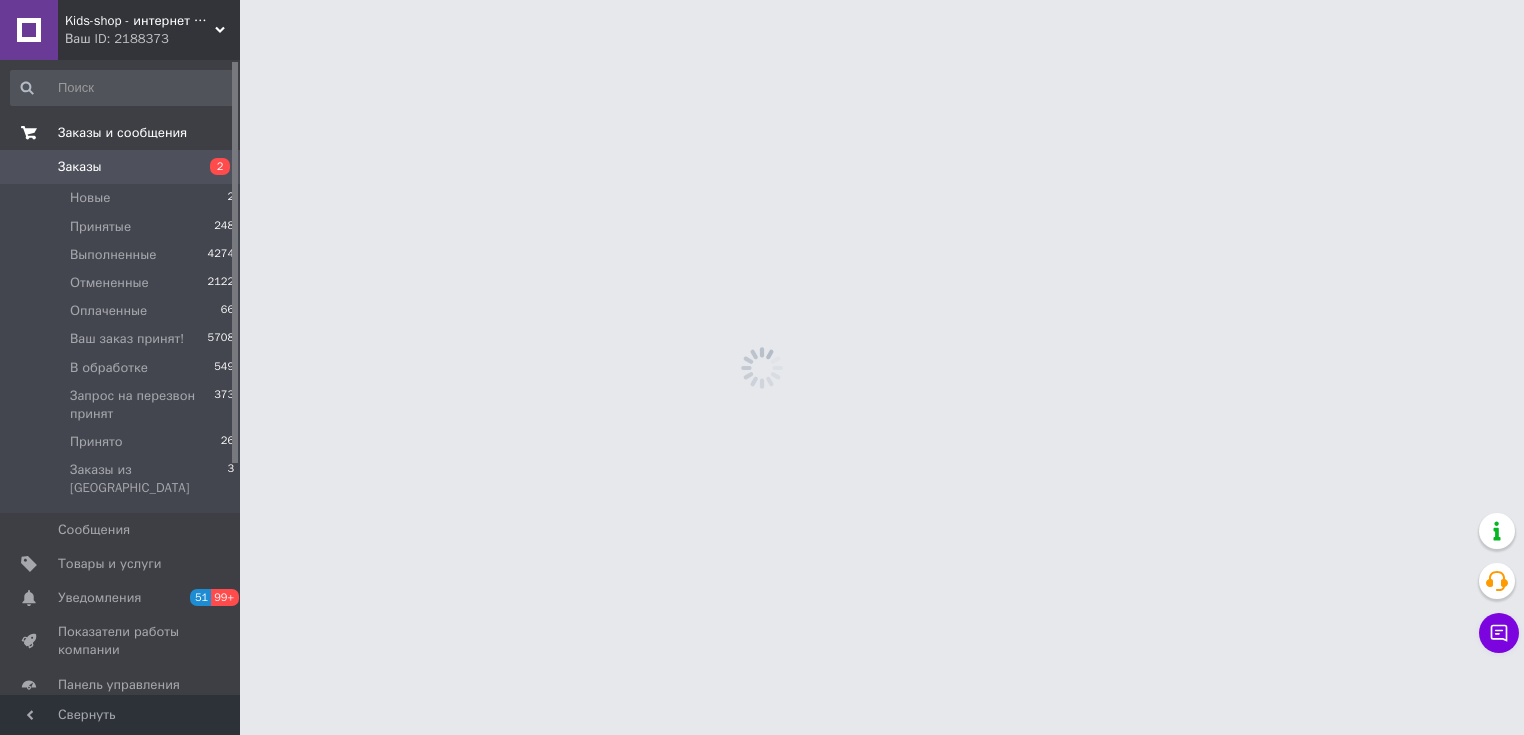 scroll, scrollTop: 0, scrollLeft: 0, axis: both 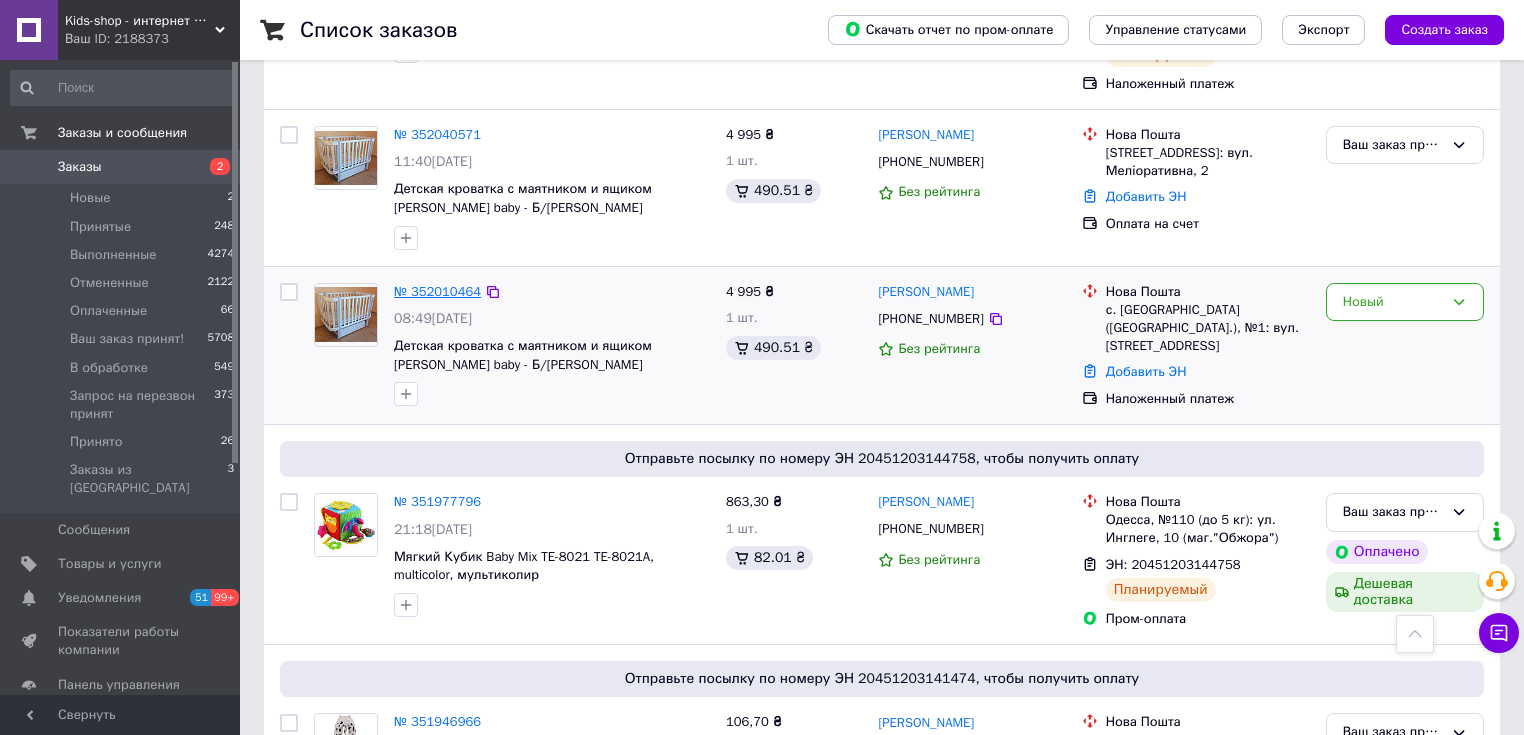 click on "№ 352010464" at bounding box center (437, 291) 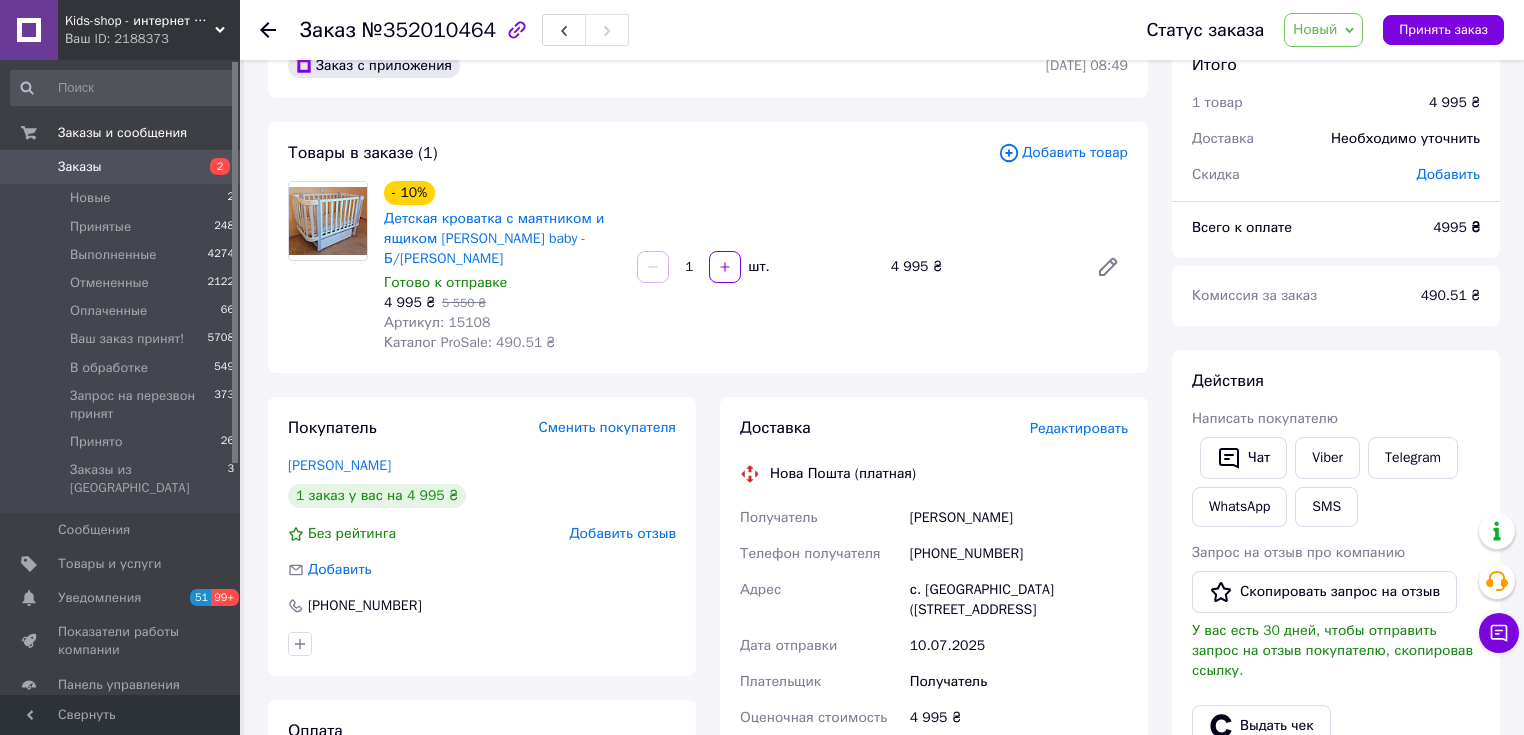 scroll, scrollTop: 0, scrollLeft: 0, axis: both 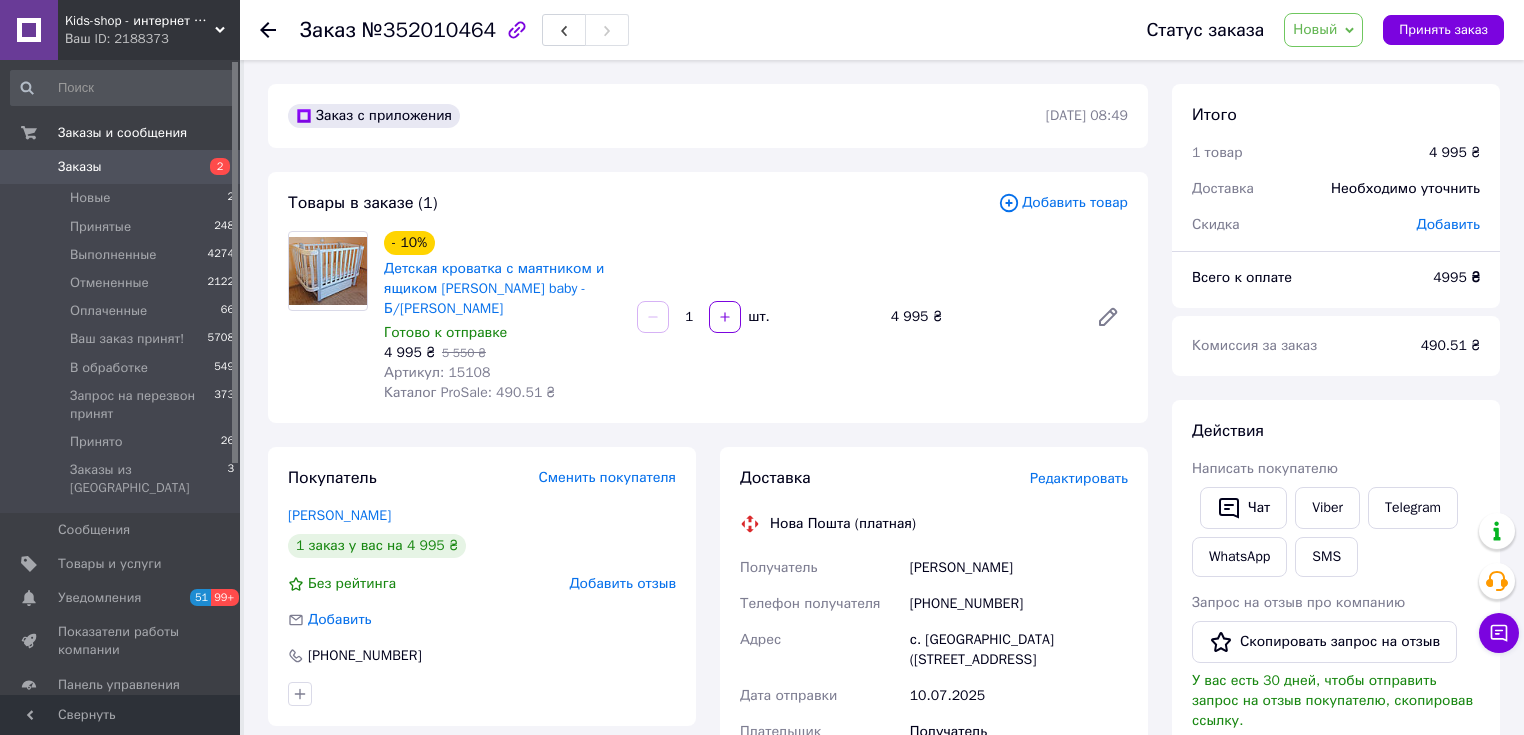click on "Добавить товар" at bounding box center [1063, 203] 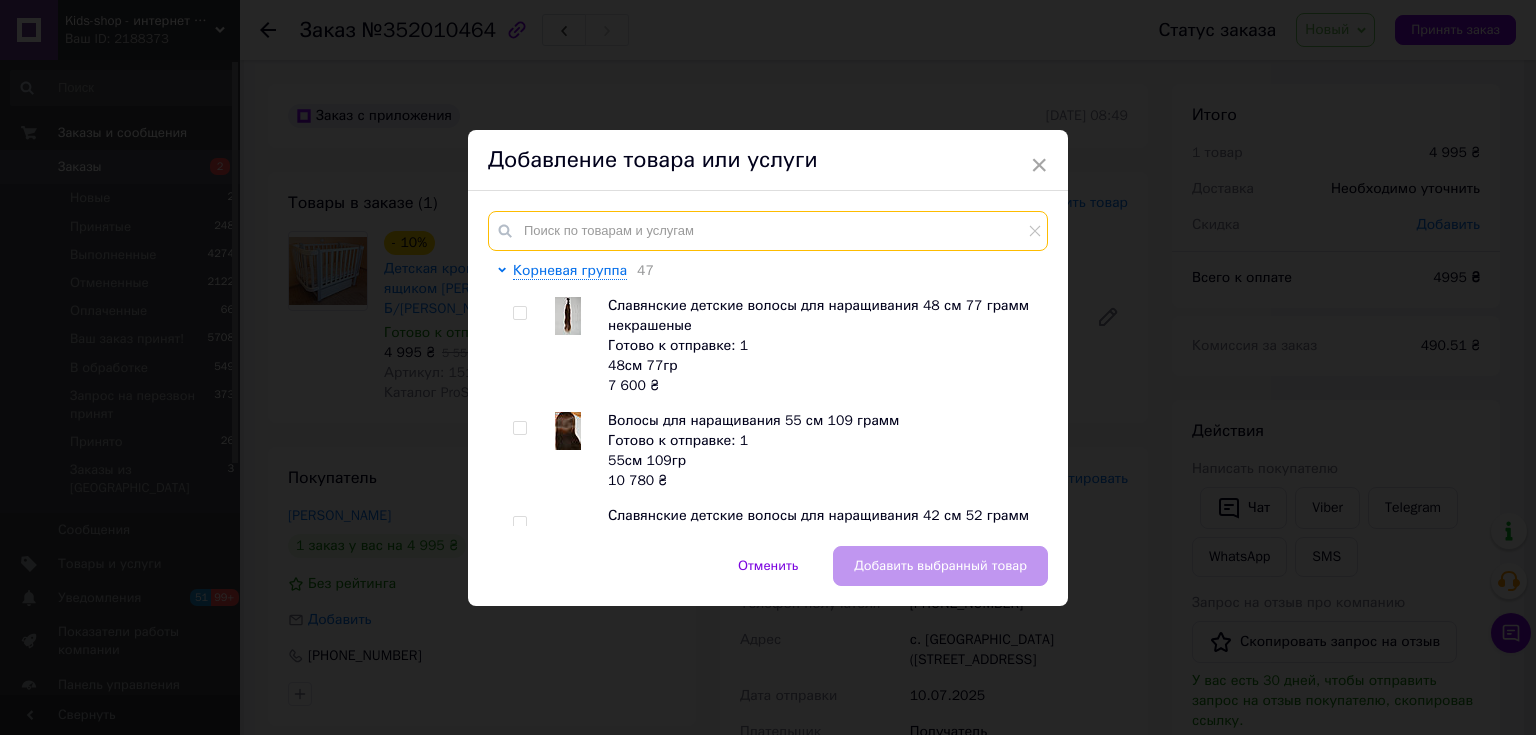 click at bounding box center [768, 231] 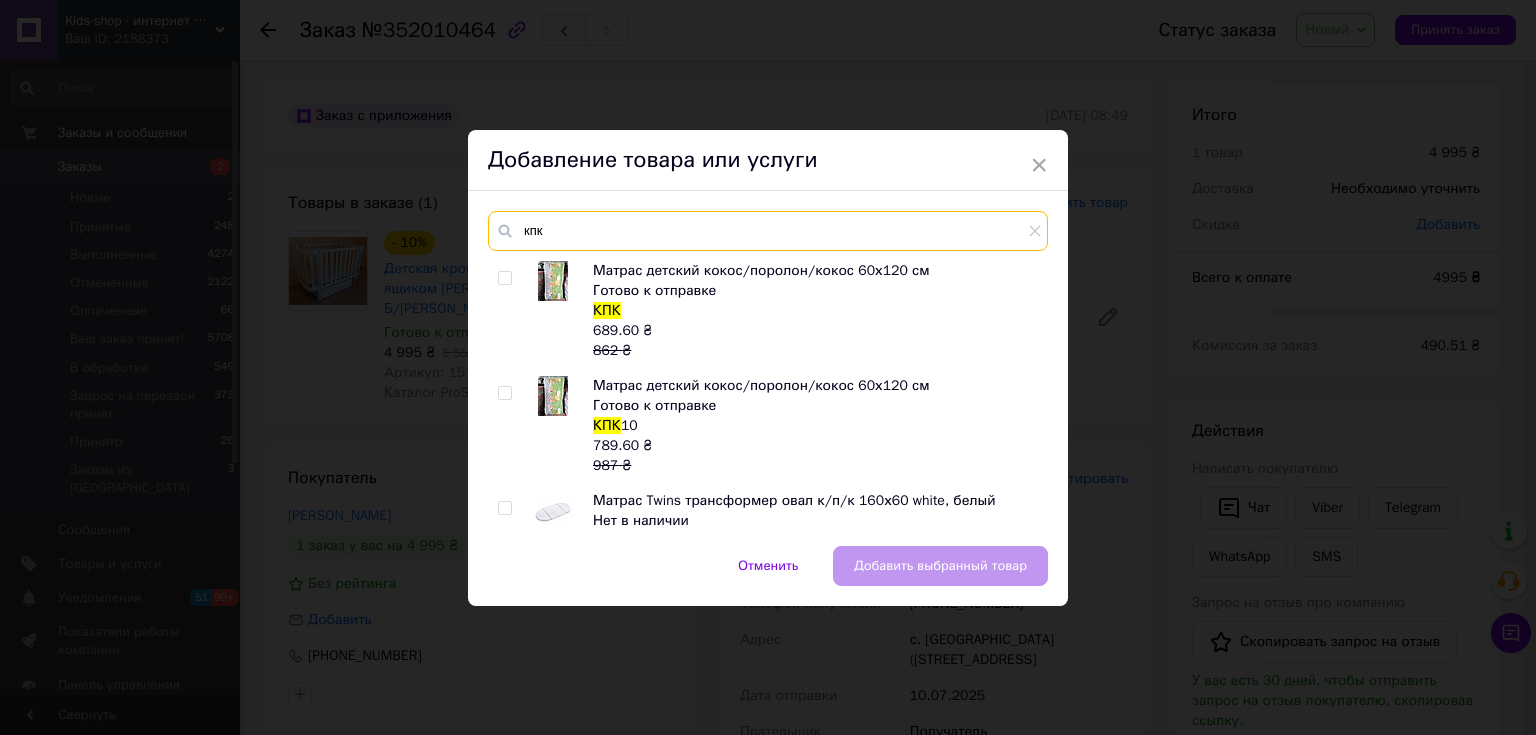 type on "кпк" 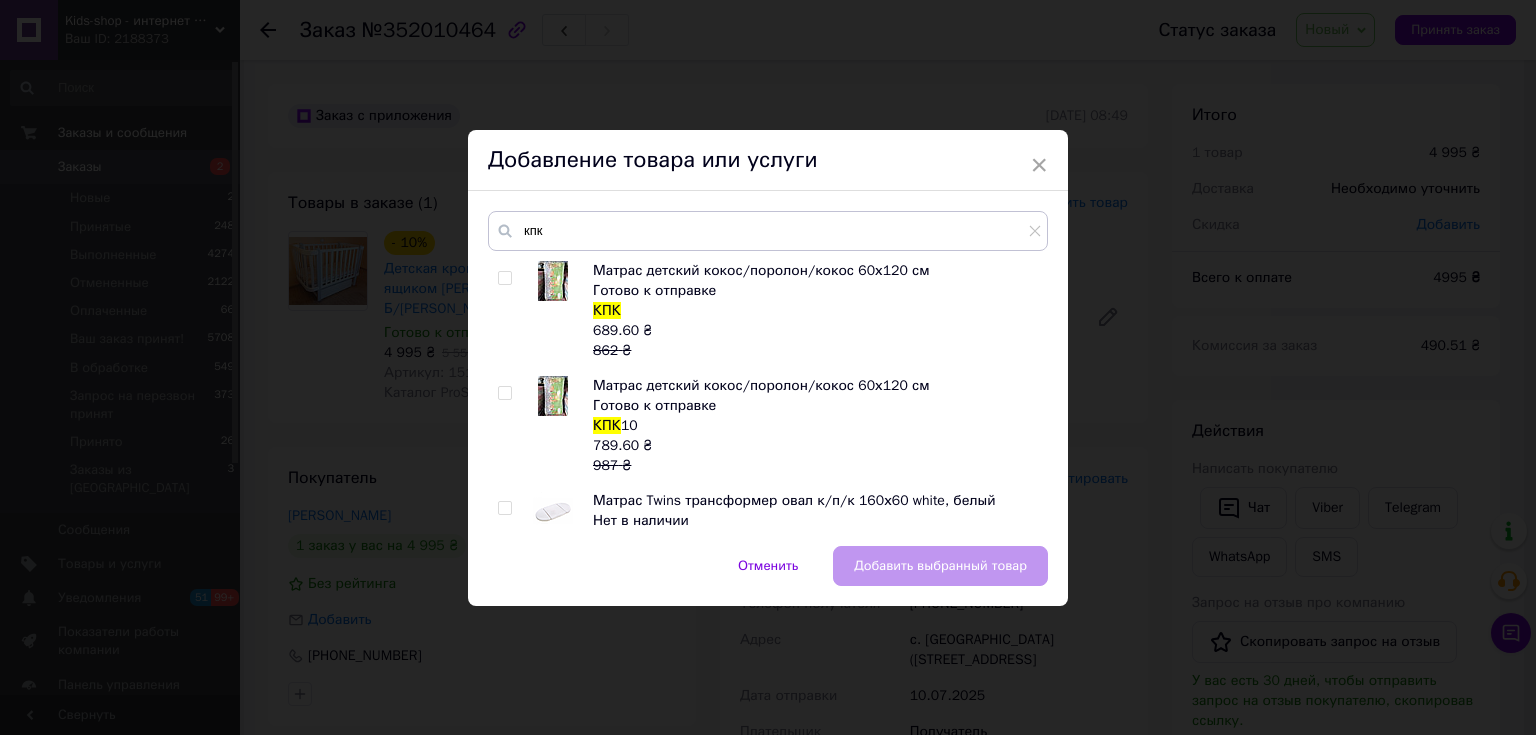 click at bounding box center [504, 278] 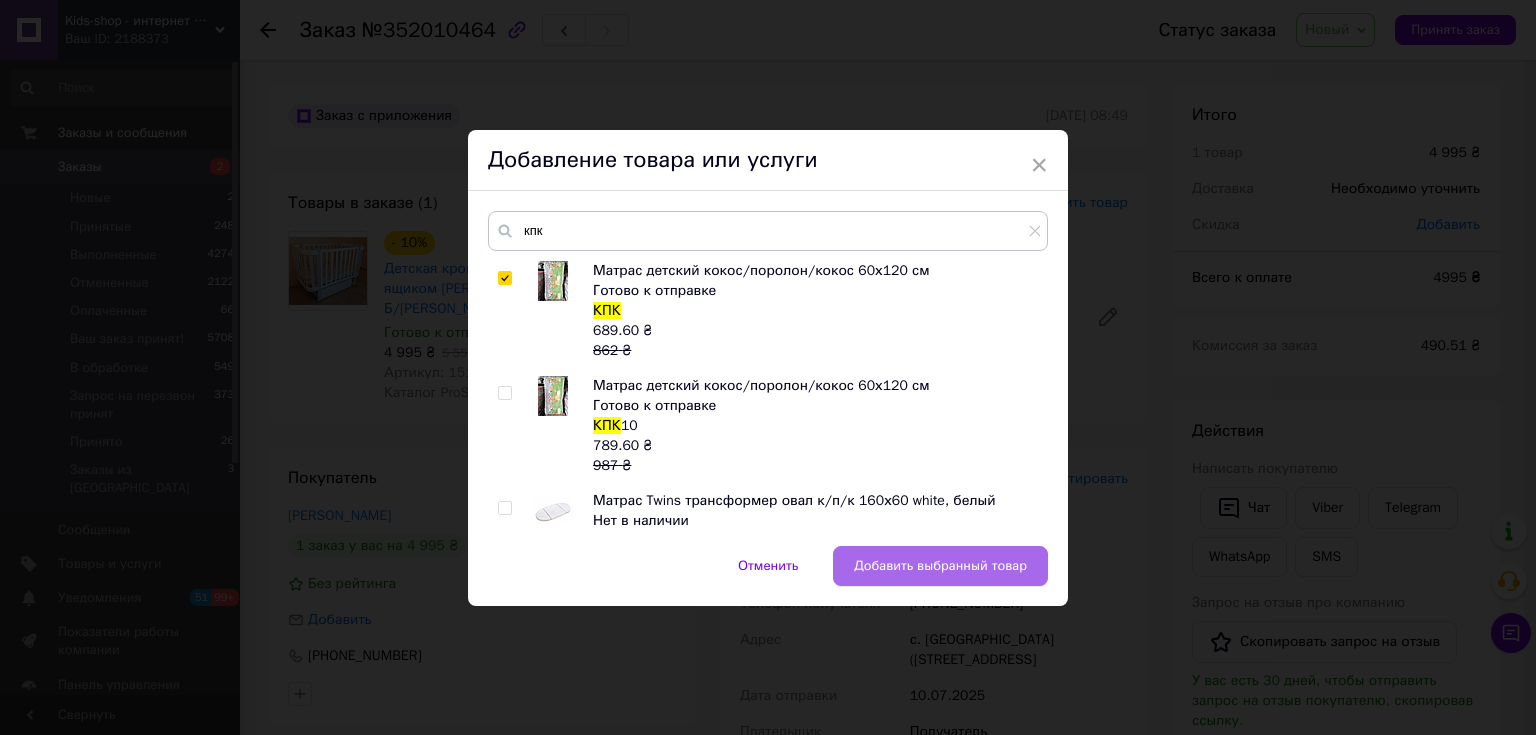 click on "Добавить выбранный товар" at bounding box center (940, 566) 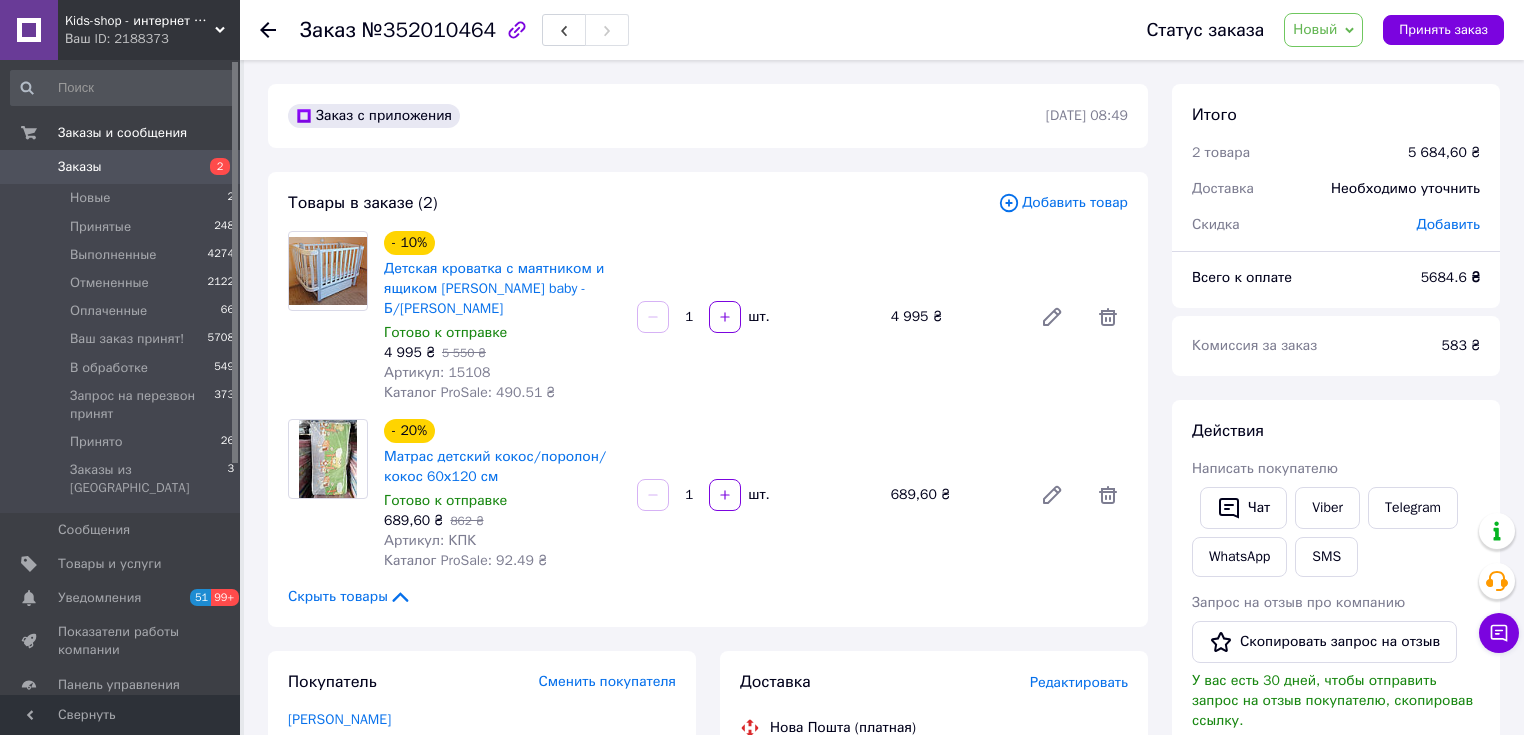 click at bounding box center (29, 167) 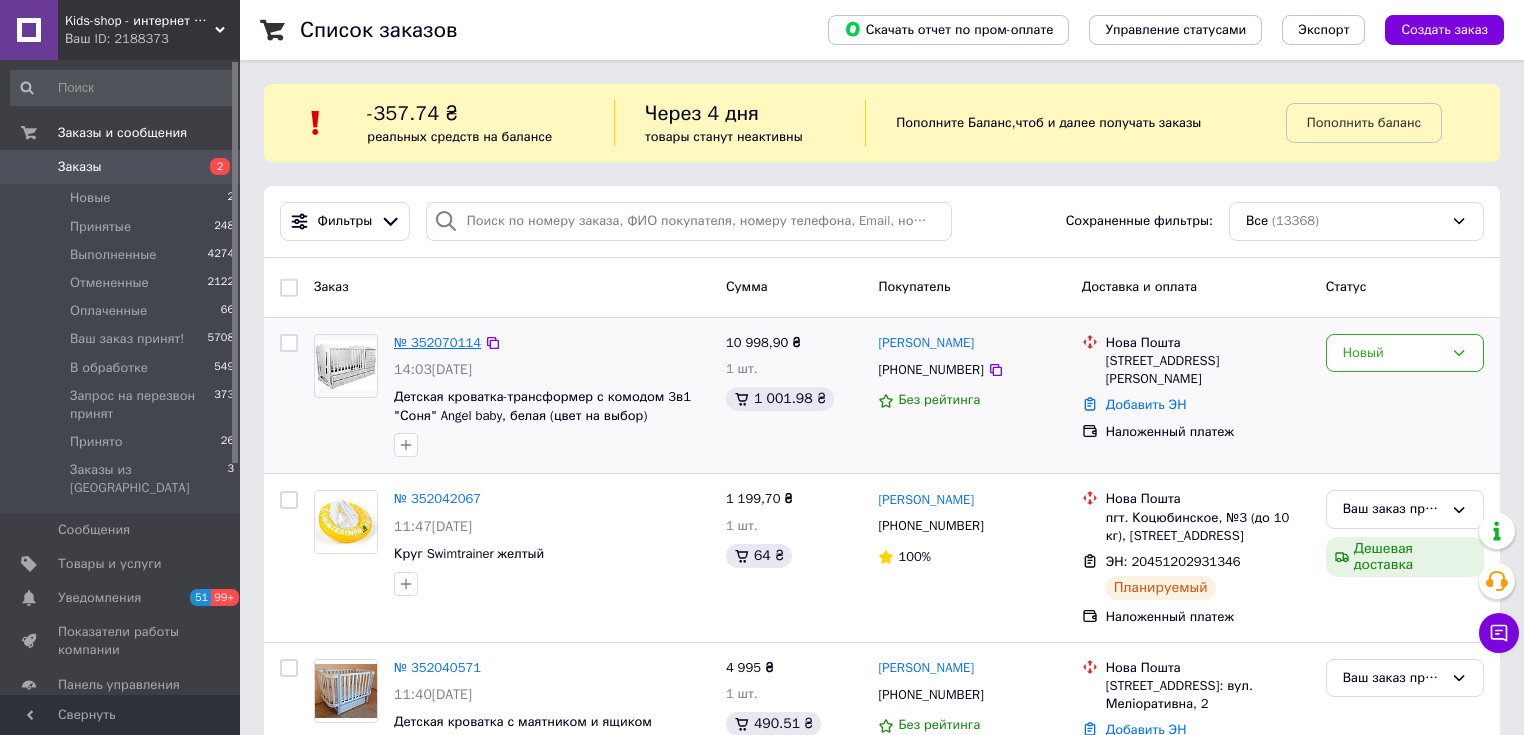 click on "№ 352070114" at bounding box center [437, 342] 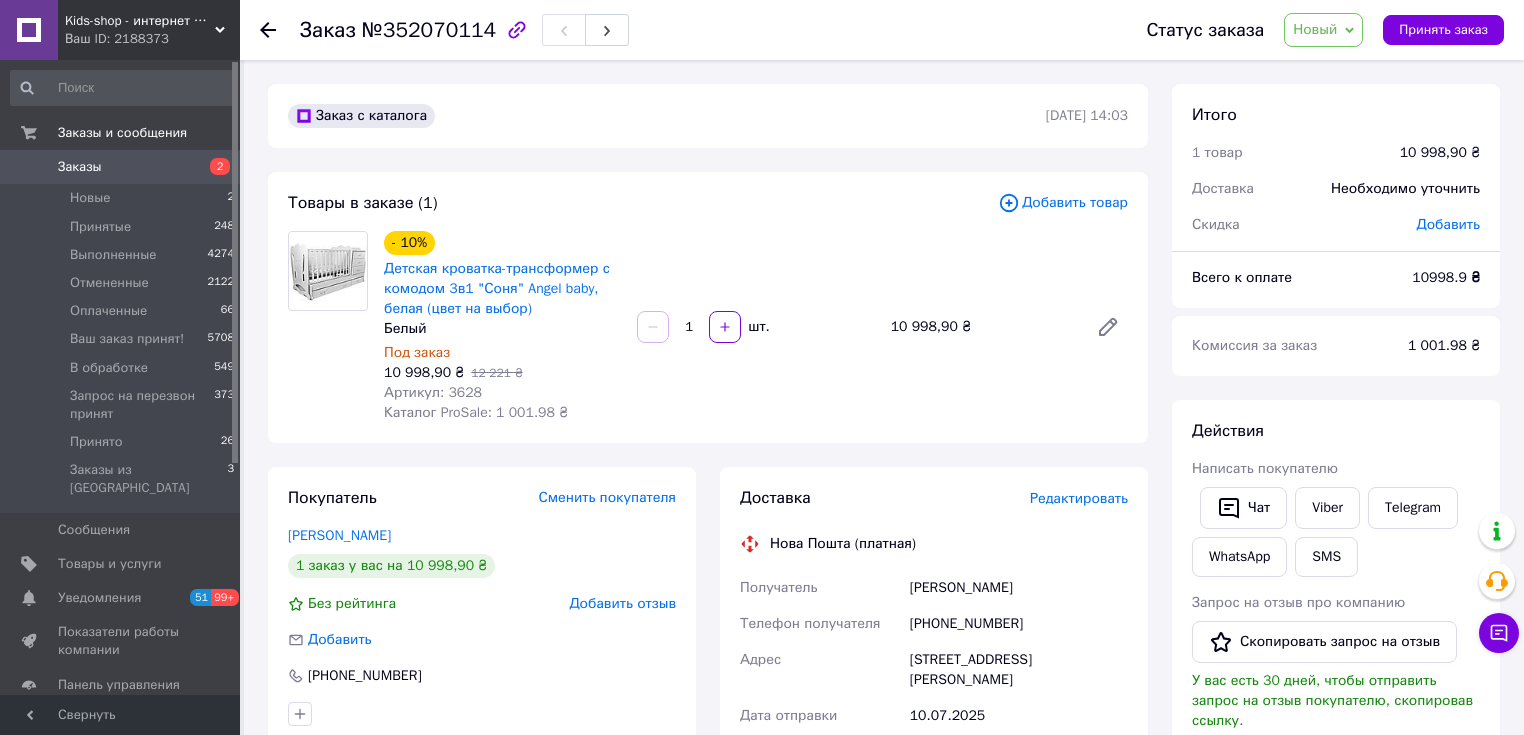 click on "Добавить товар" at bounding box center [1063, 203] 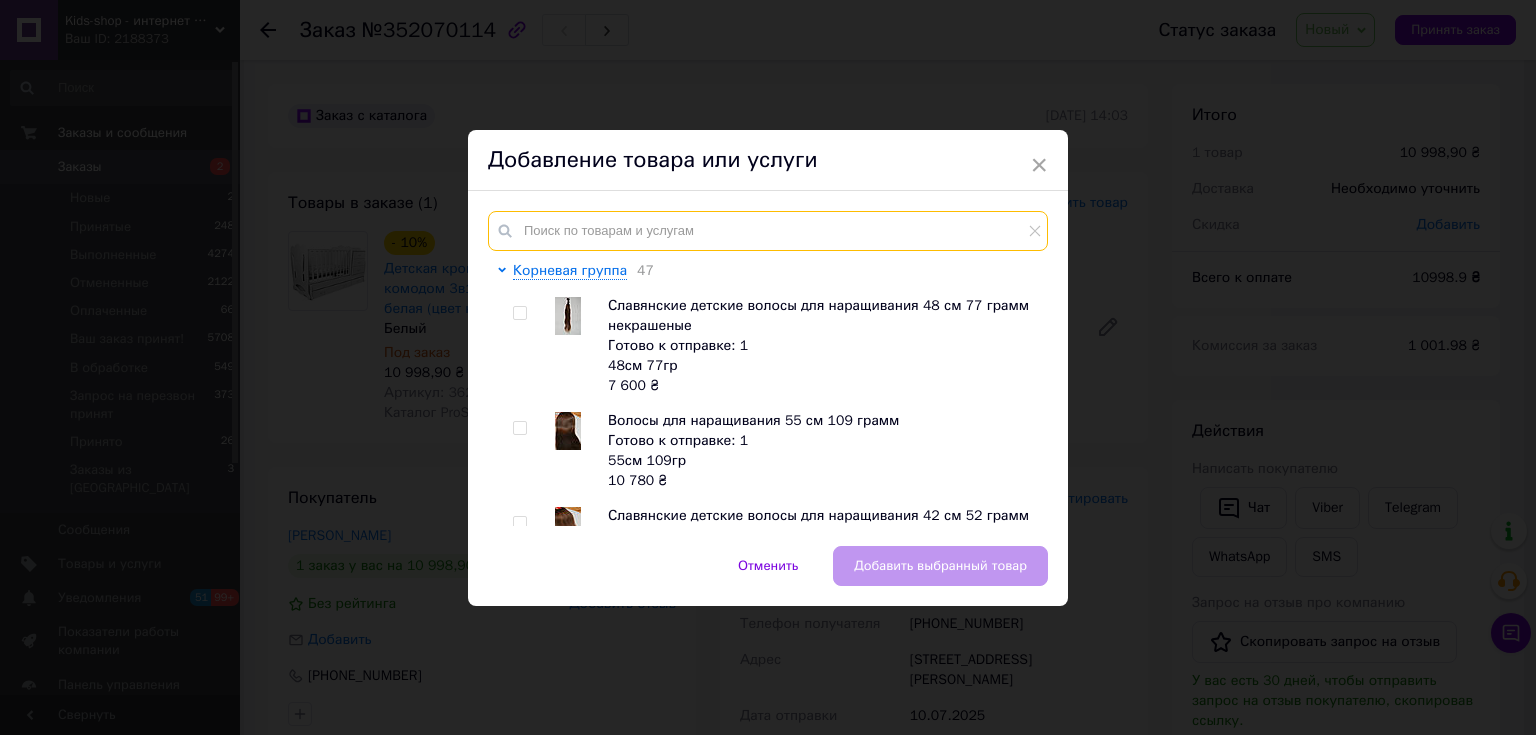 click at bounding box center [768, 231] 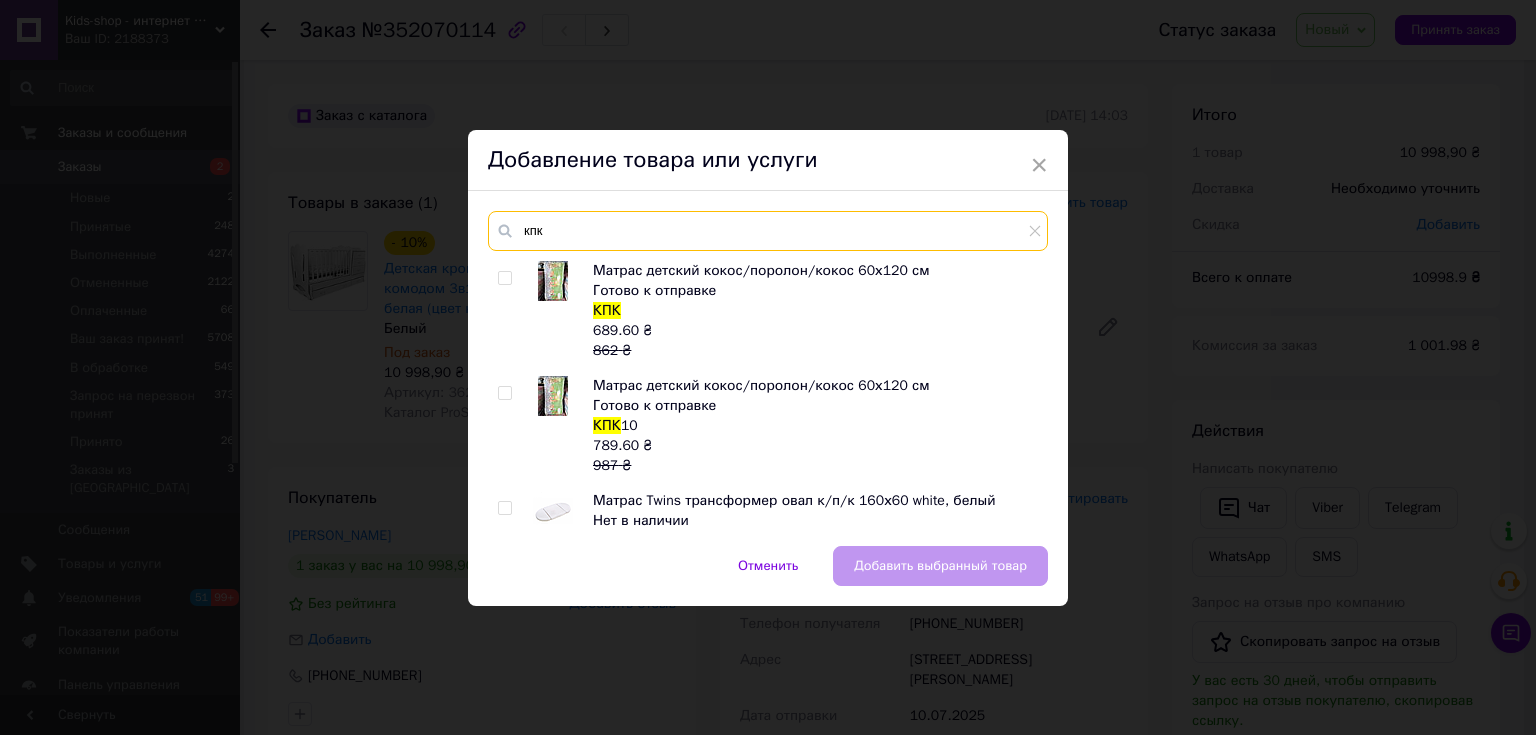 type on "кпк" 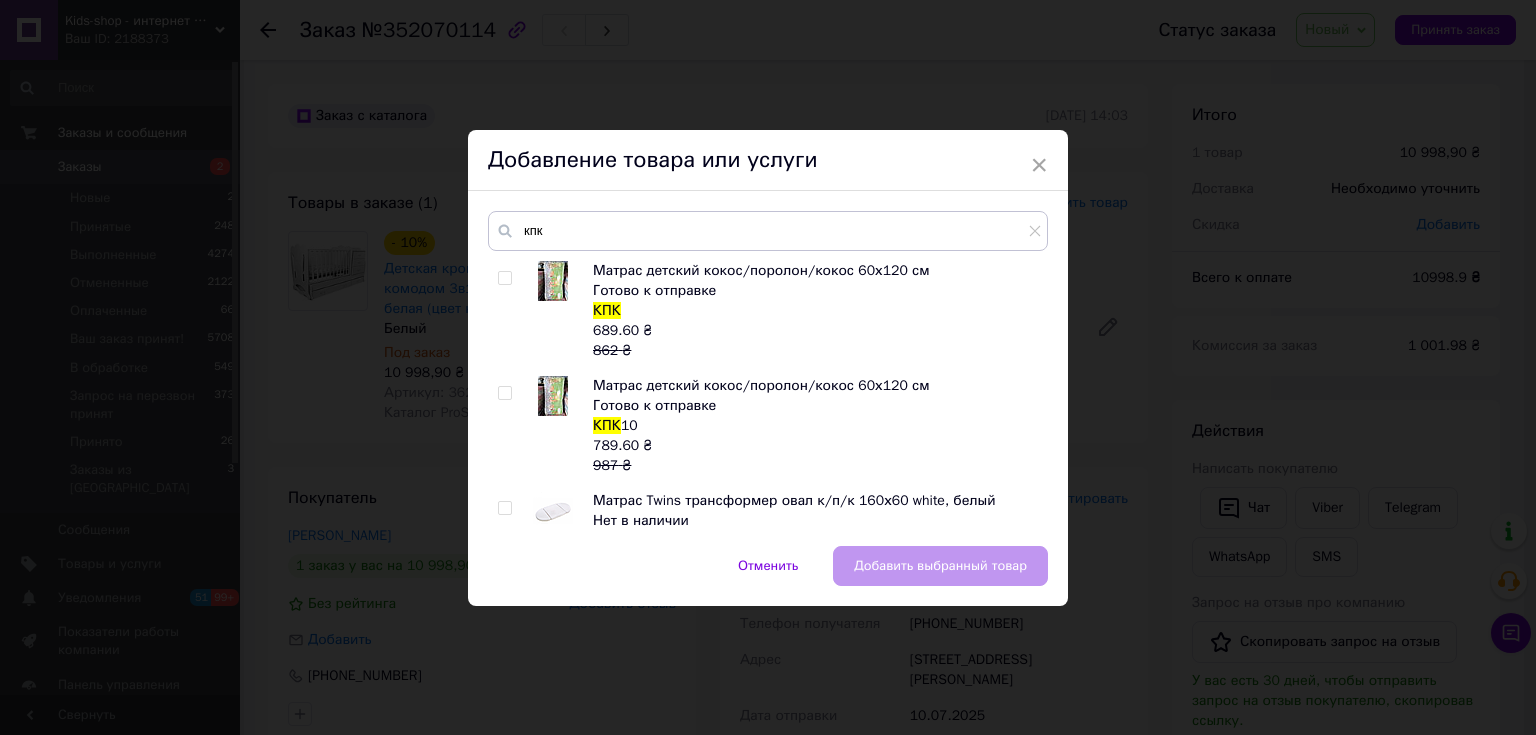 click at bounding box center (504, 393) 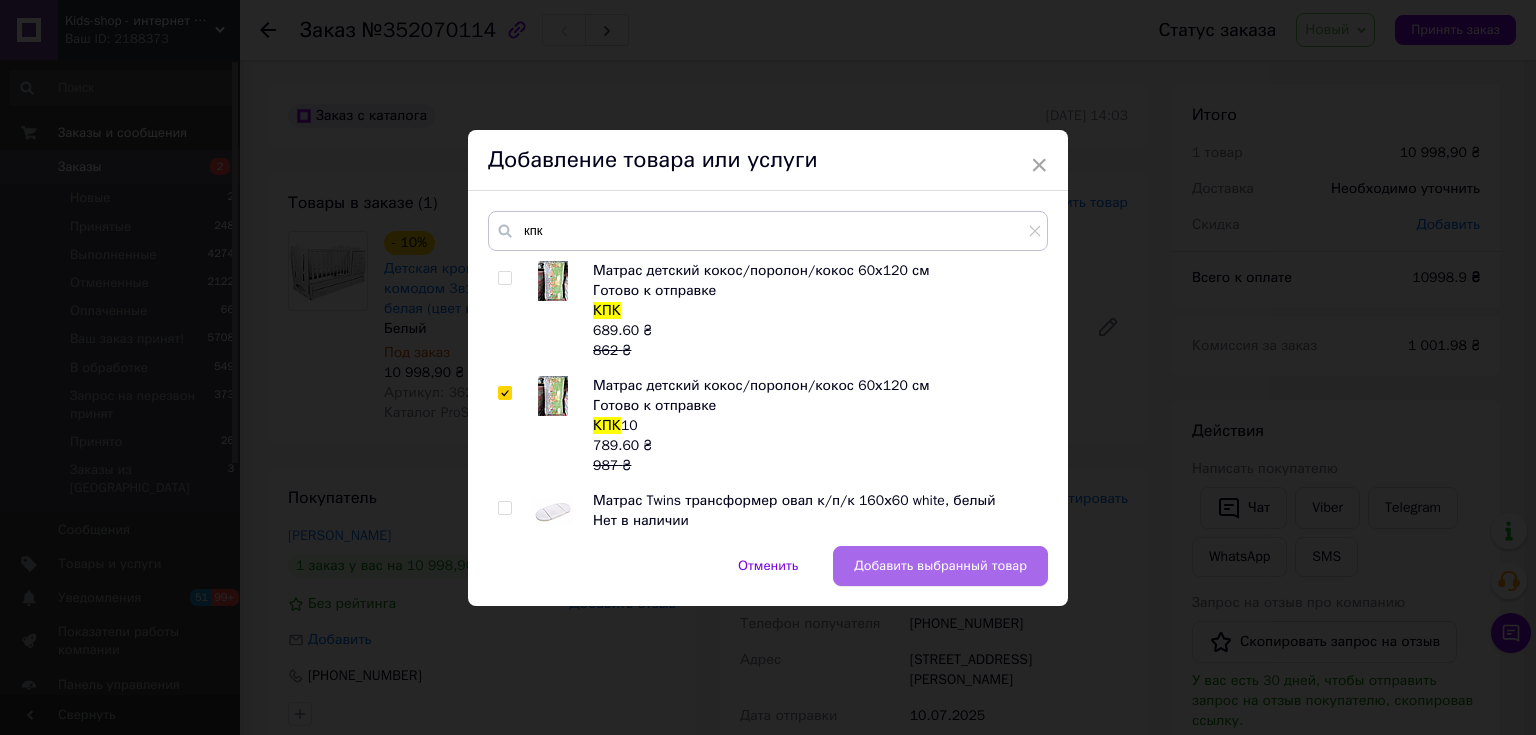 click on "Добавить выбранный товар" at bounding box center (940, 566) 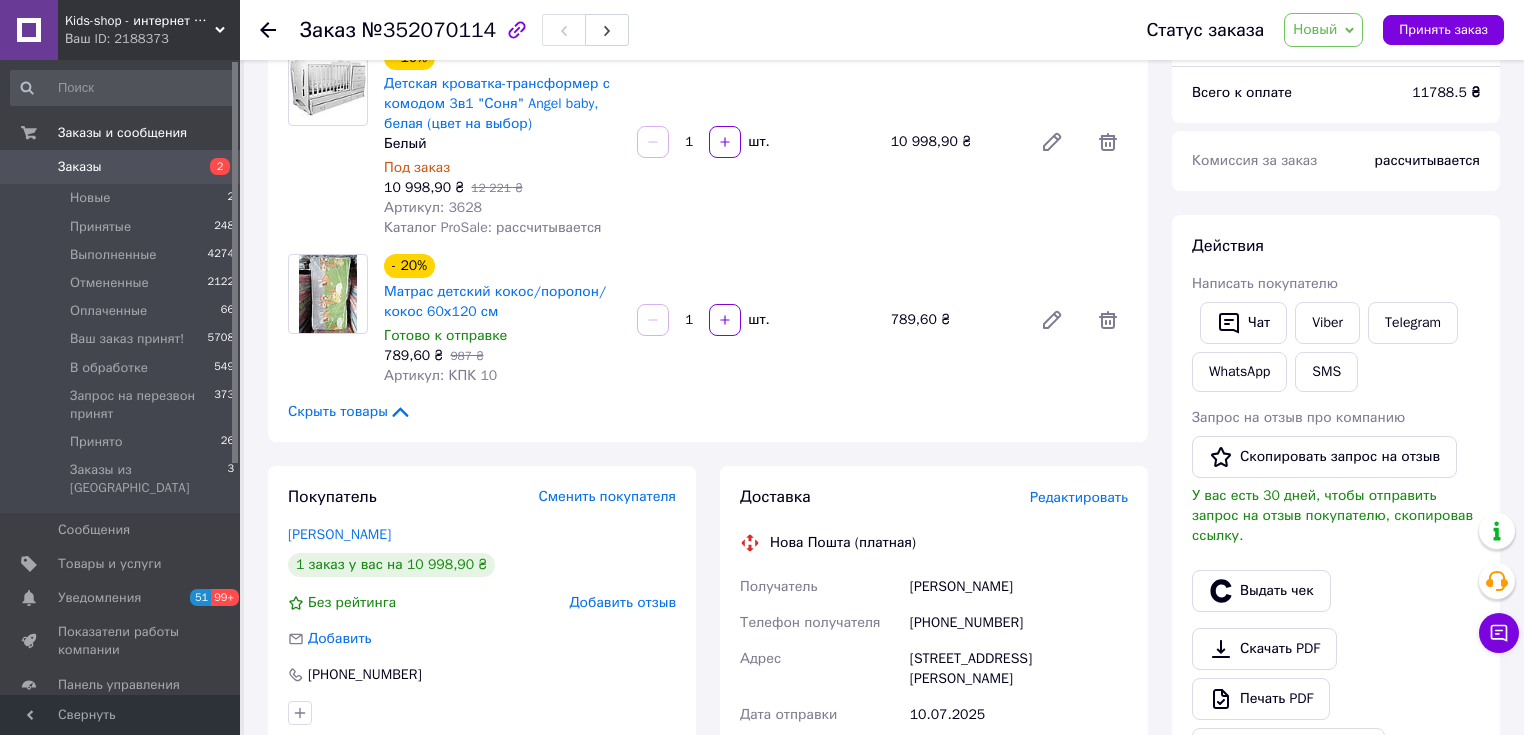 scroll, scrollTop: 133, scrollLeft: 0, axis: vertical 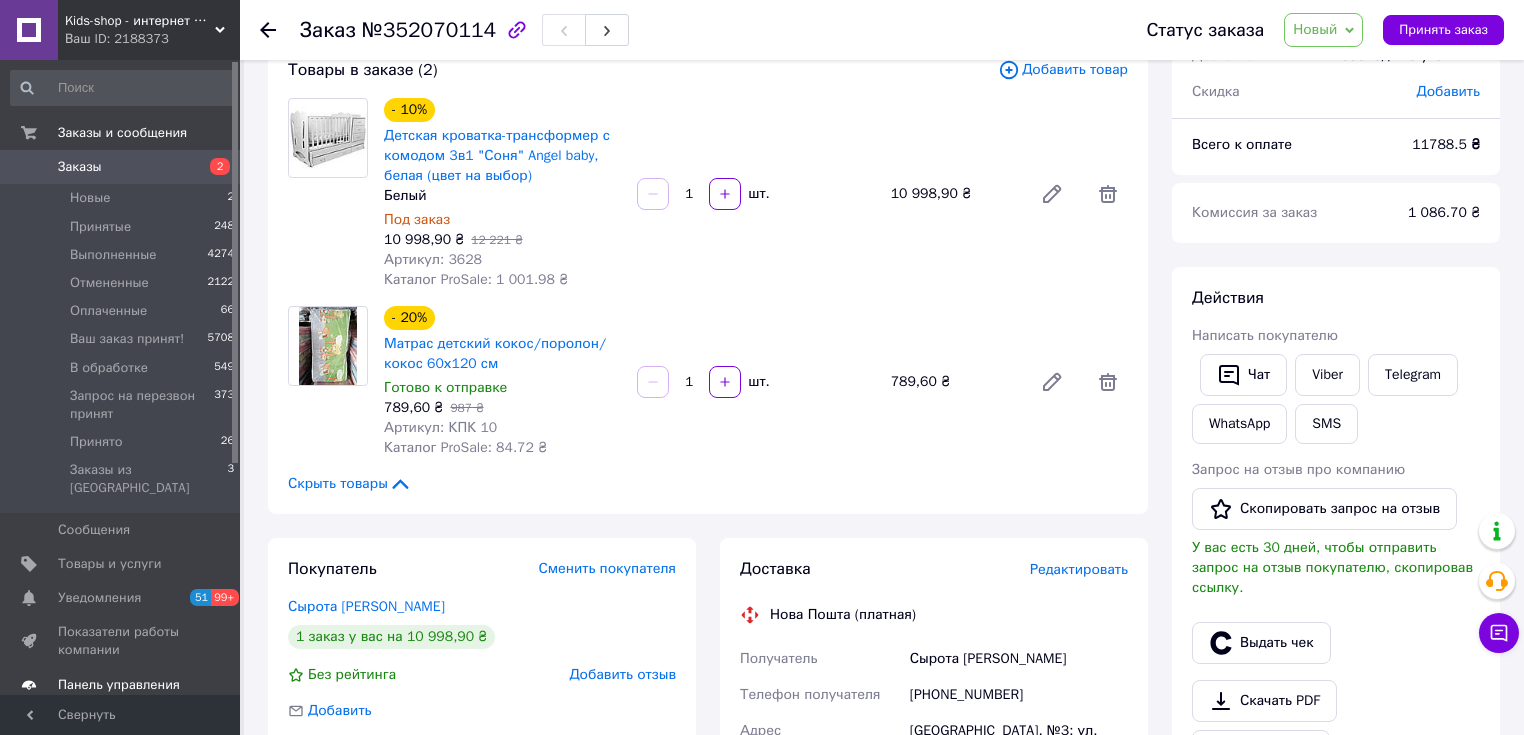 click on "Панель управления" at bounding box center [119, 685] 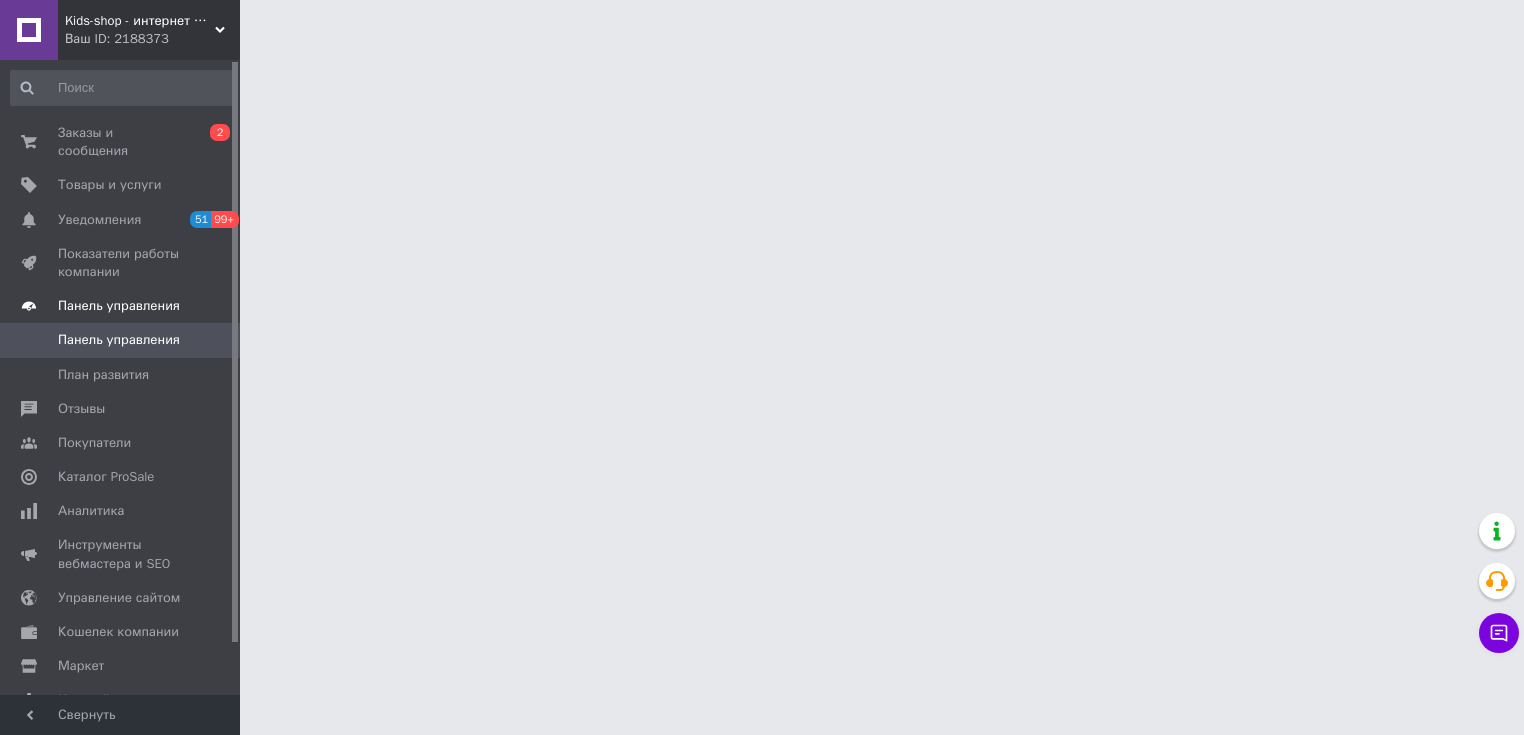scroll, scrollTop: 0, scrollLeft: 0, axis: both 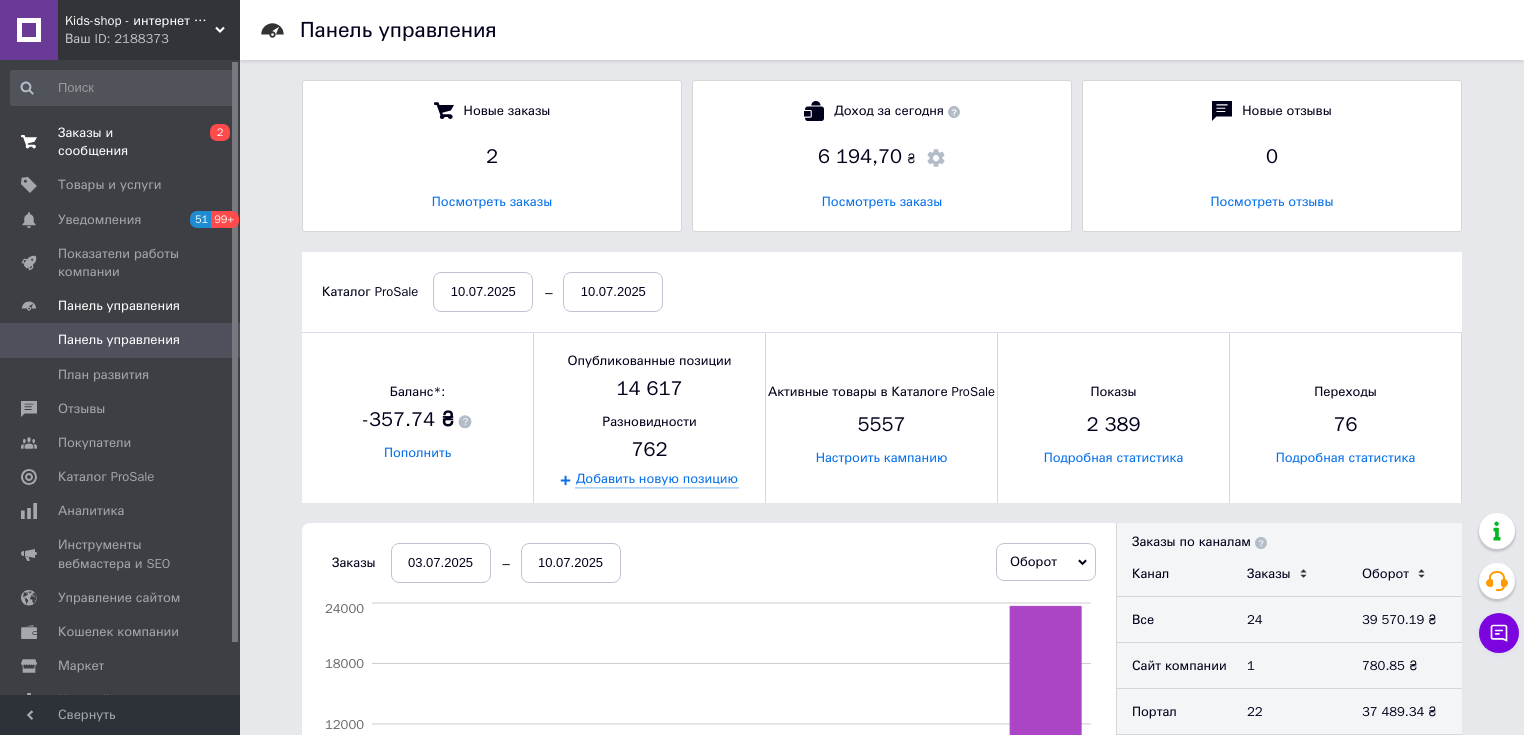 click on "Заказы и сообщения 0 2" at bounding box center [123, 142] 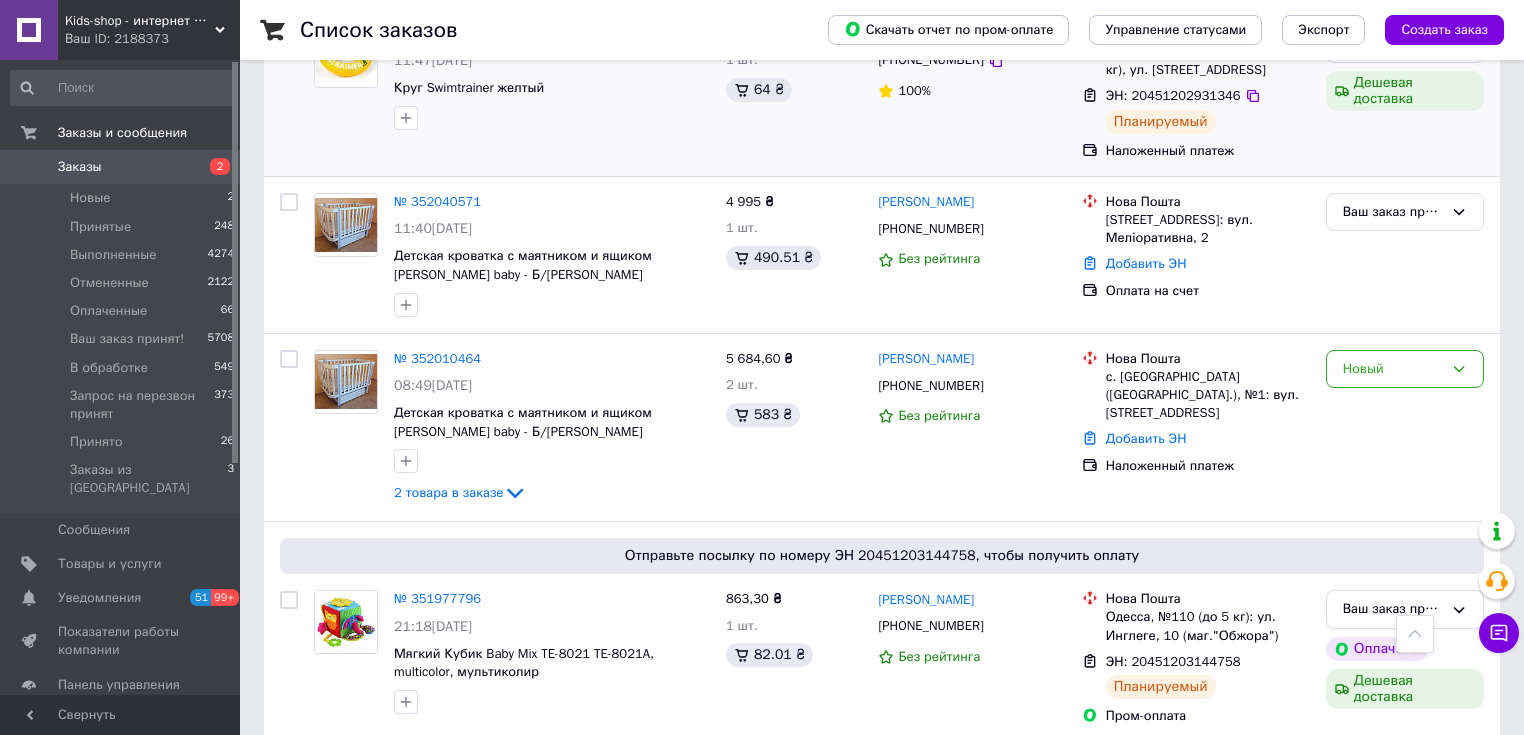 scroll, scrollTop: 533, scrollLeft: 0, axis: vertical 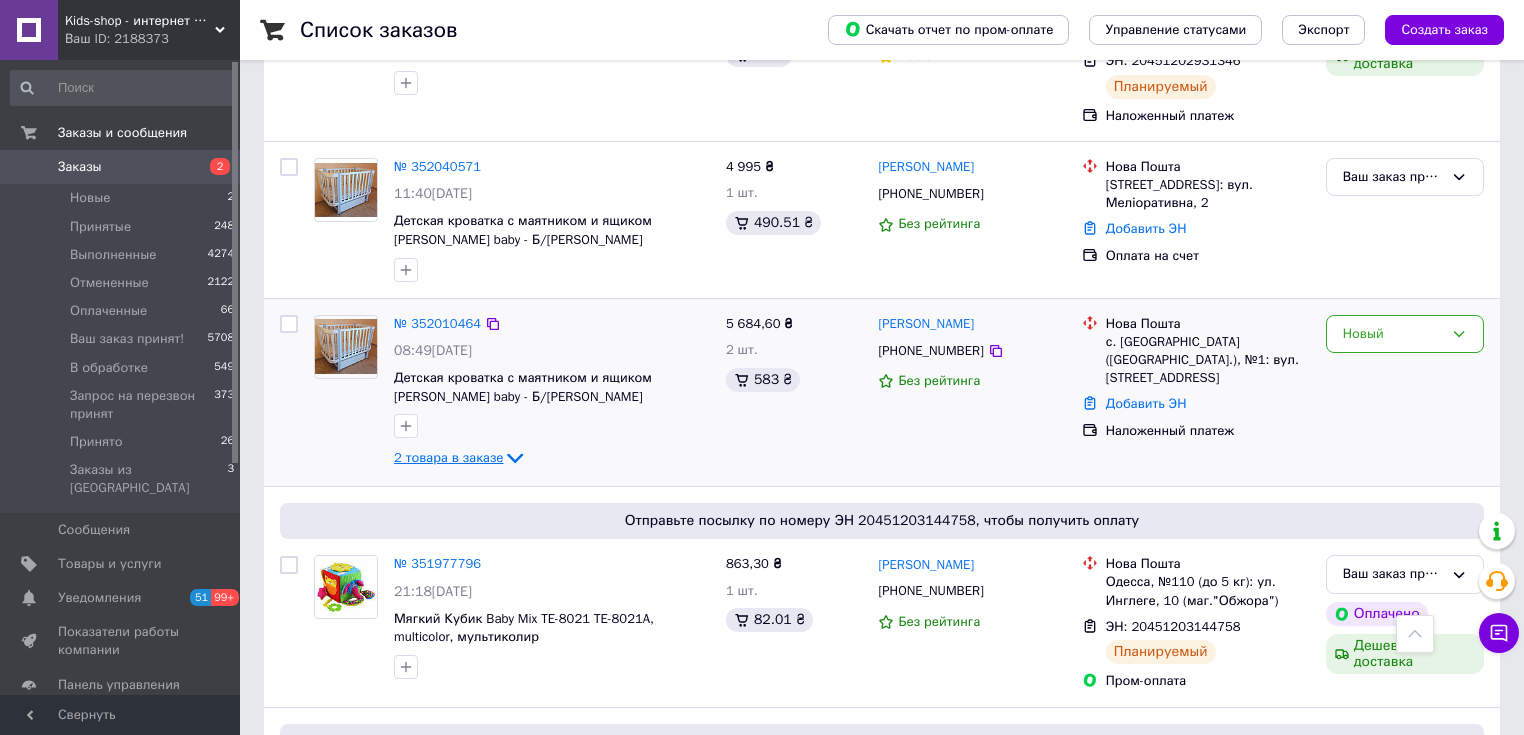 click on "2 товара в заказе" at bounding box center (448, 457) 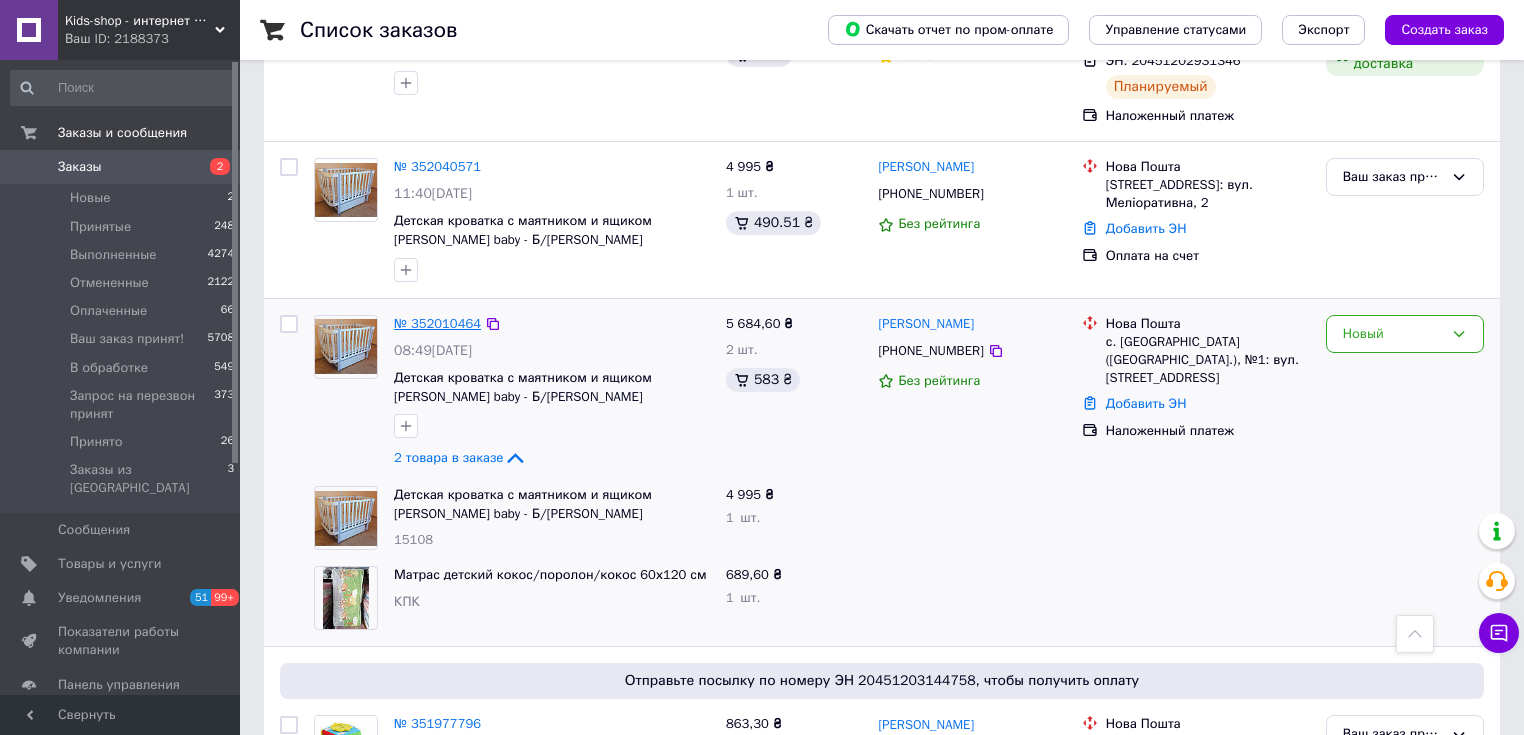 click on "№ 352010464" at bounding box center [437, 323] 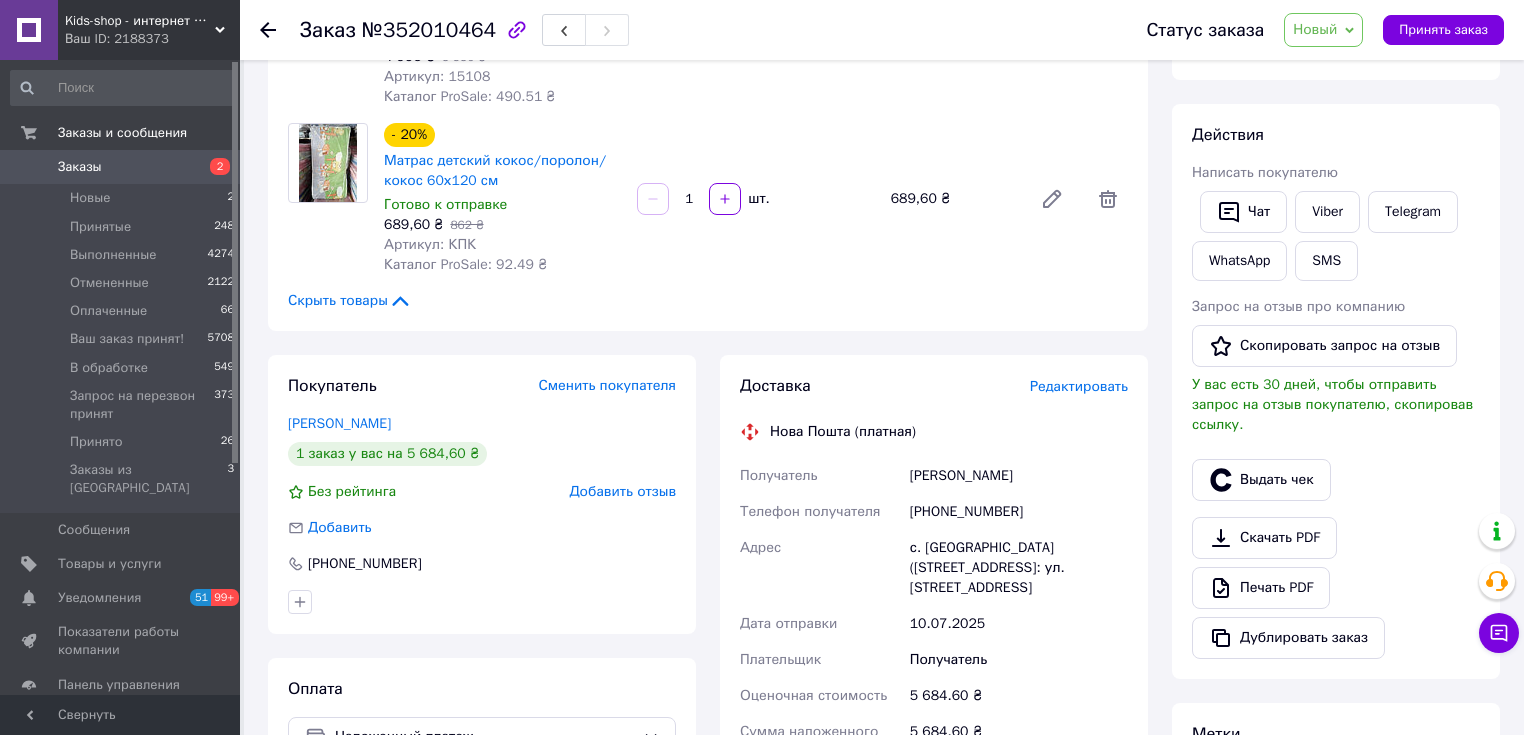 scroll, scrollTop: 133, scrollLeft: 0, axis: vertical 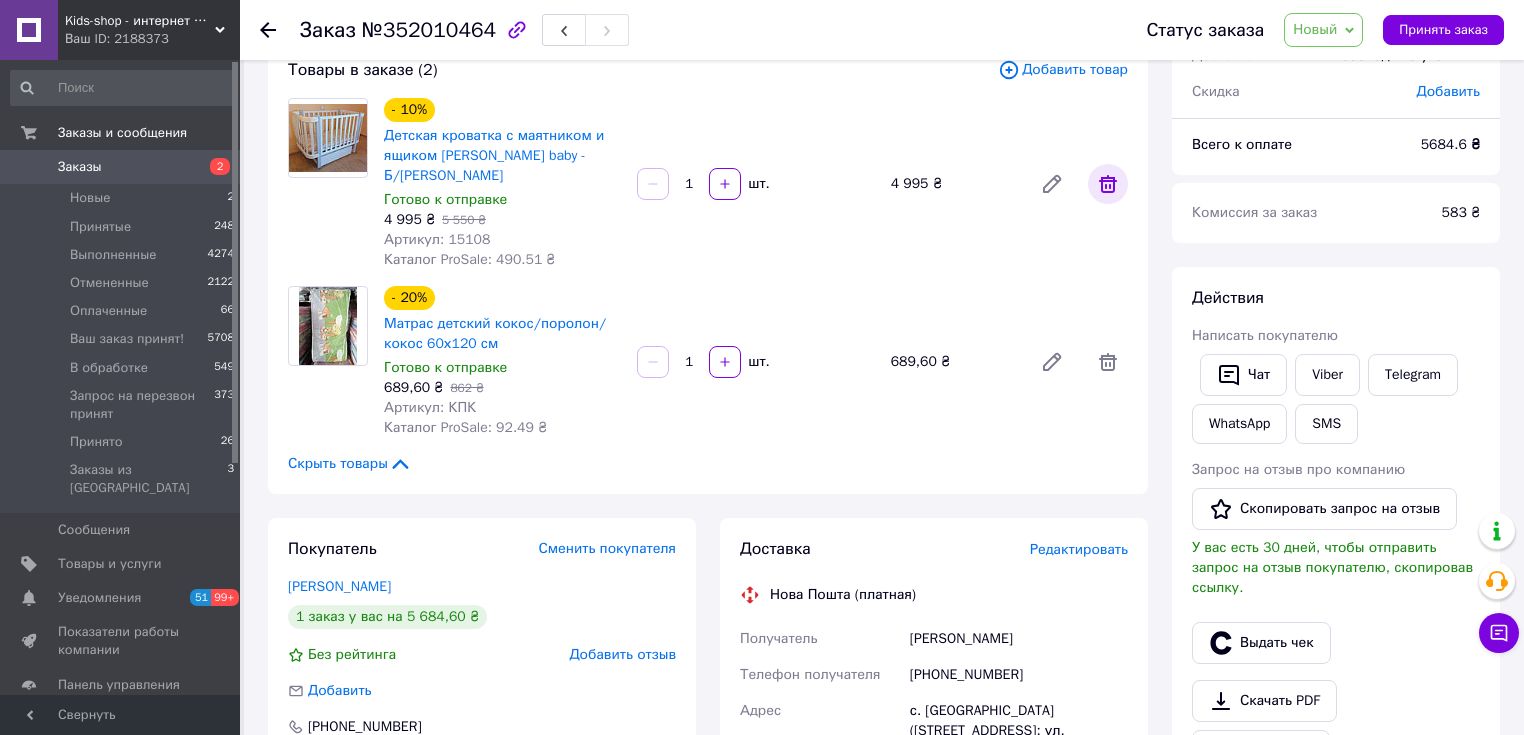 click 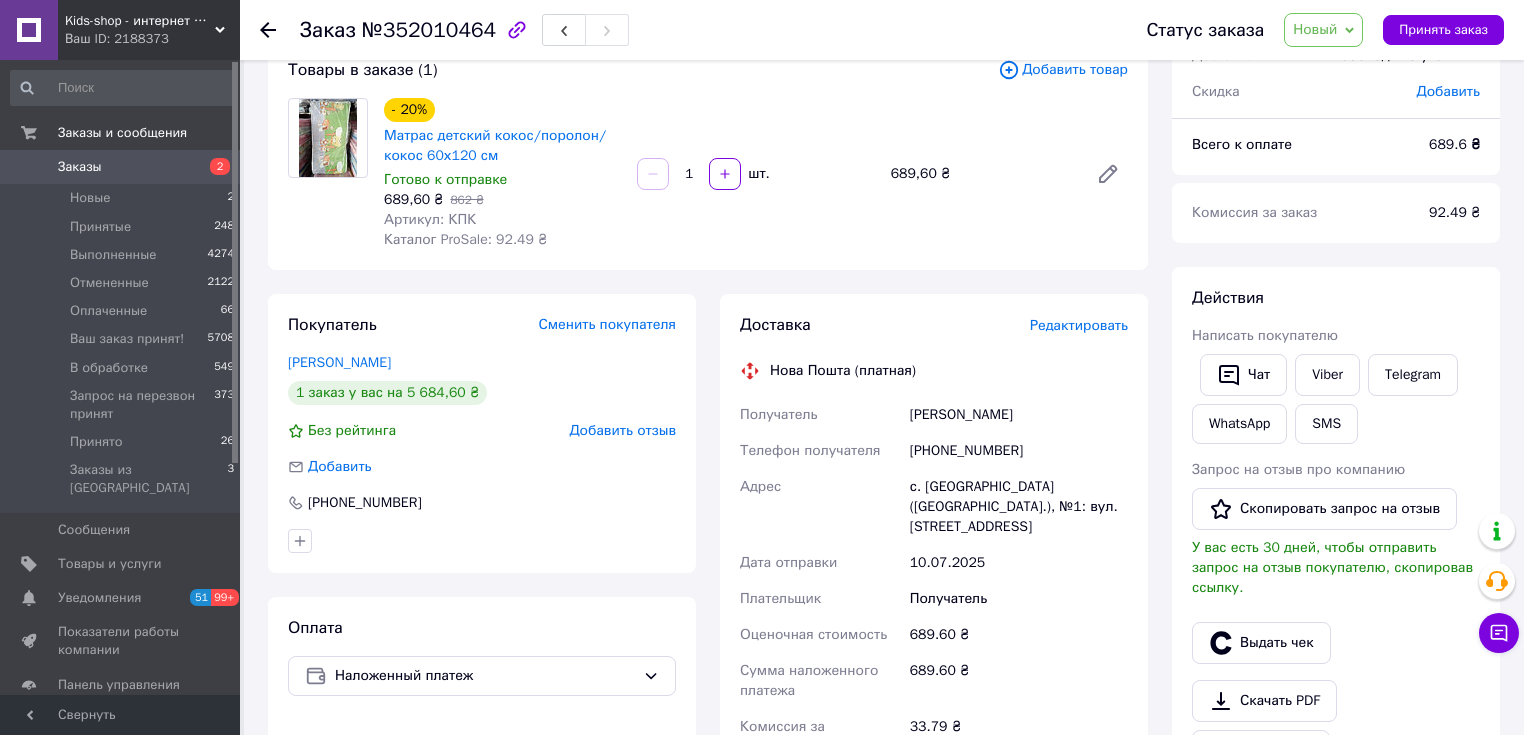 click on "Заказы" at bounding box center (80, 167) 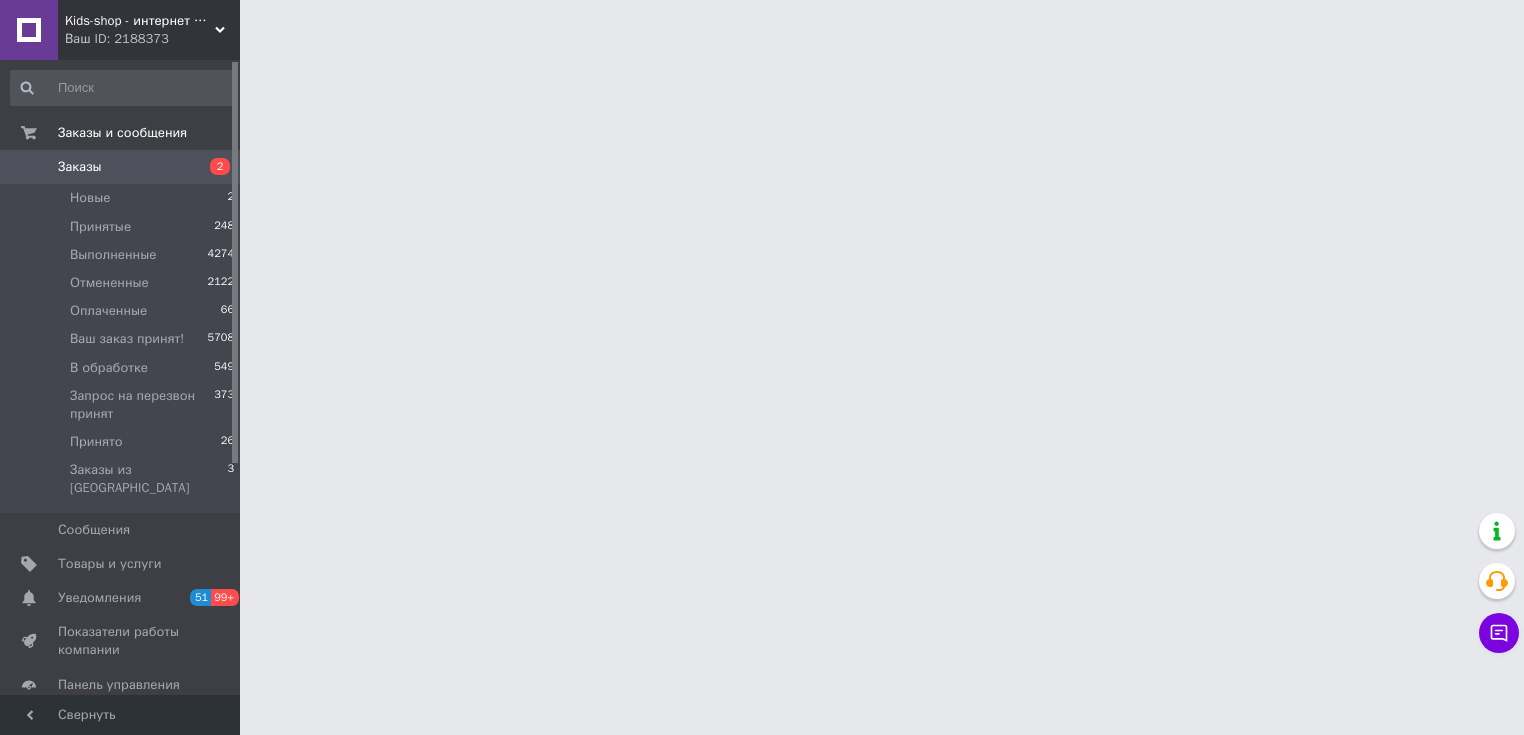 scroll, scrollTop: 0, scrollLeft: 0, axis: both 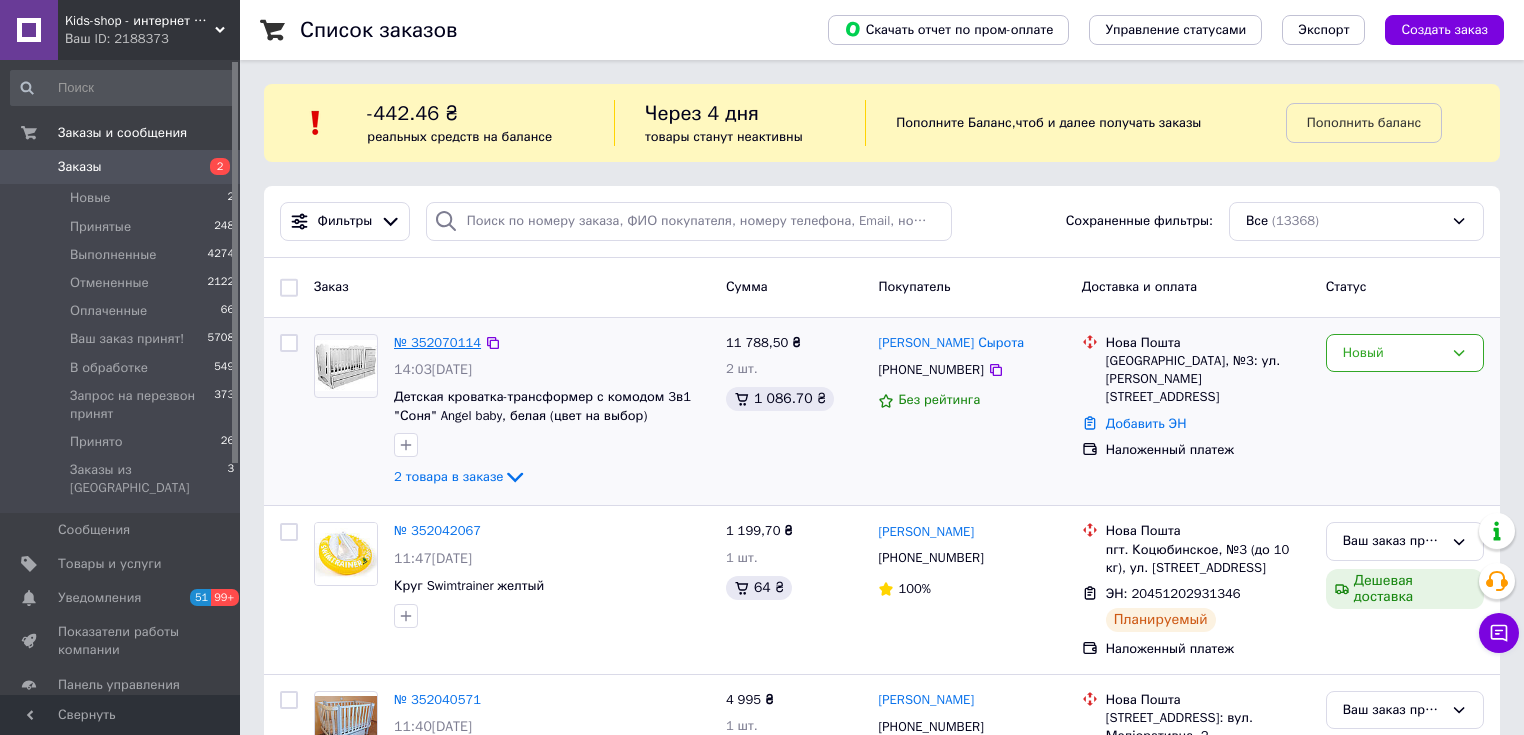 click on "№ 352070114" at bounding box center [437, 342] 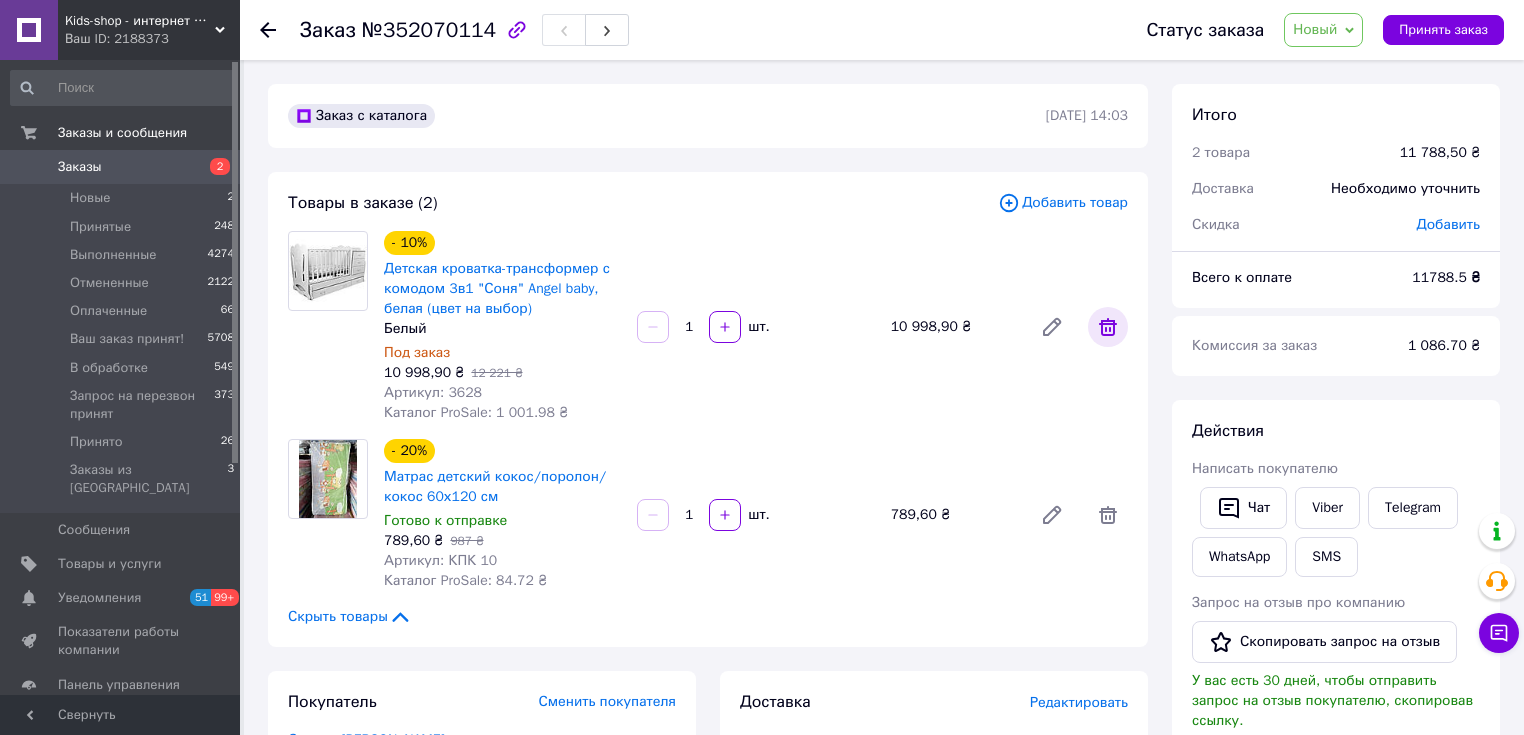 click 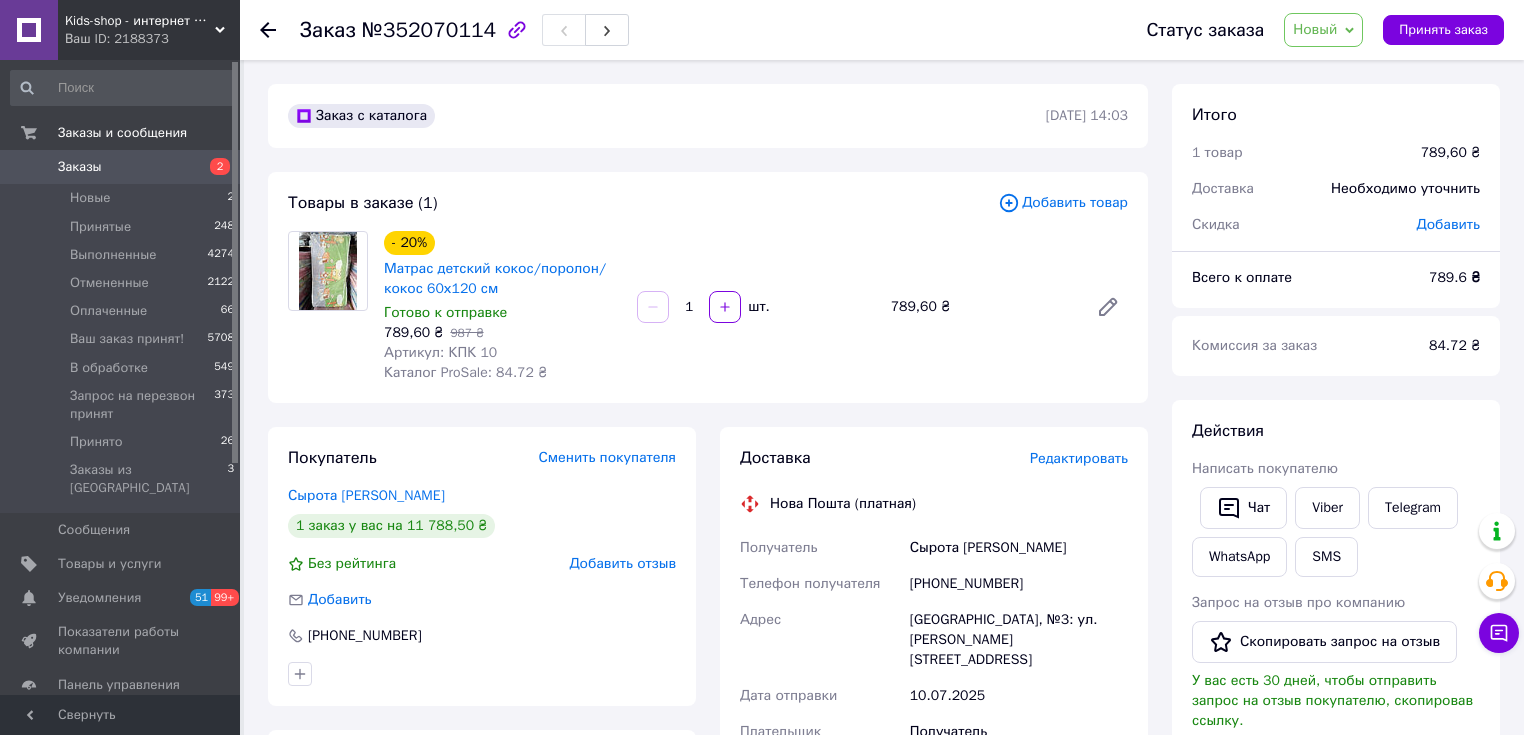click on "Заказы" at bounding box center [80, 167] 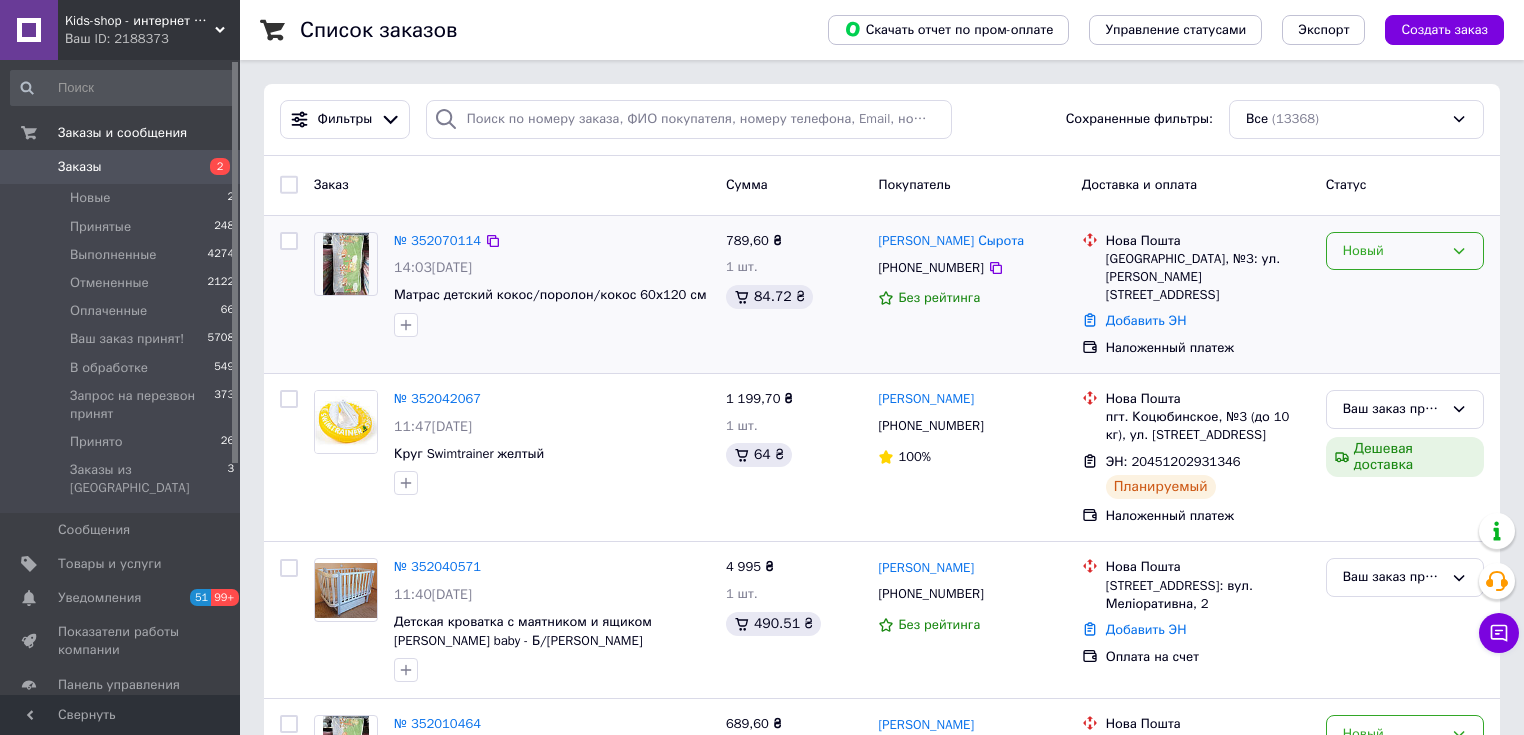 click on "Новый" at bounding box center (1393, 251) 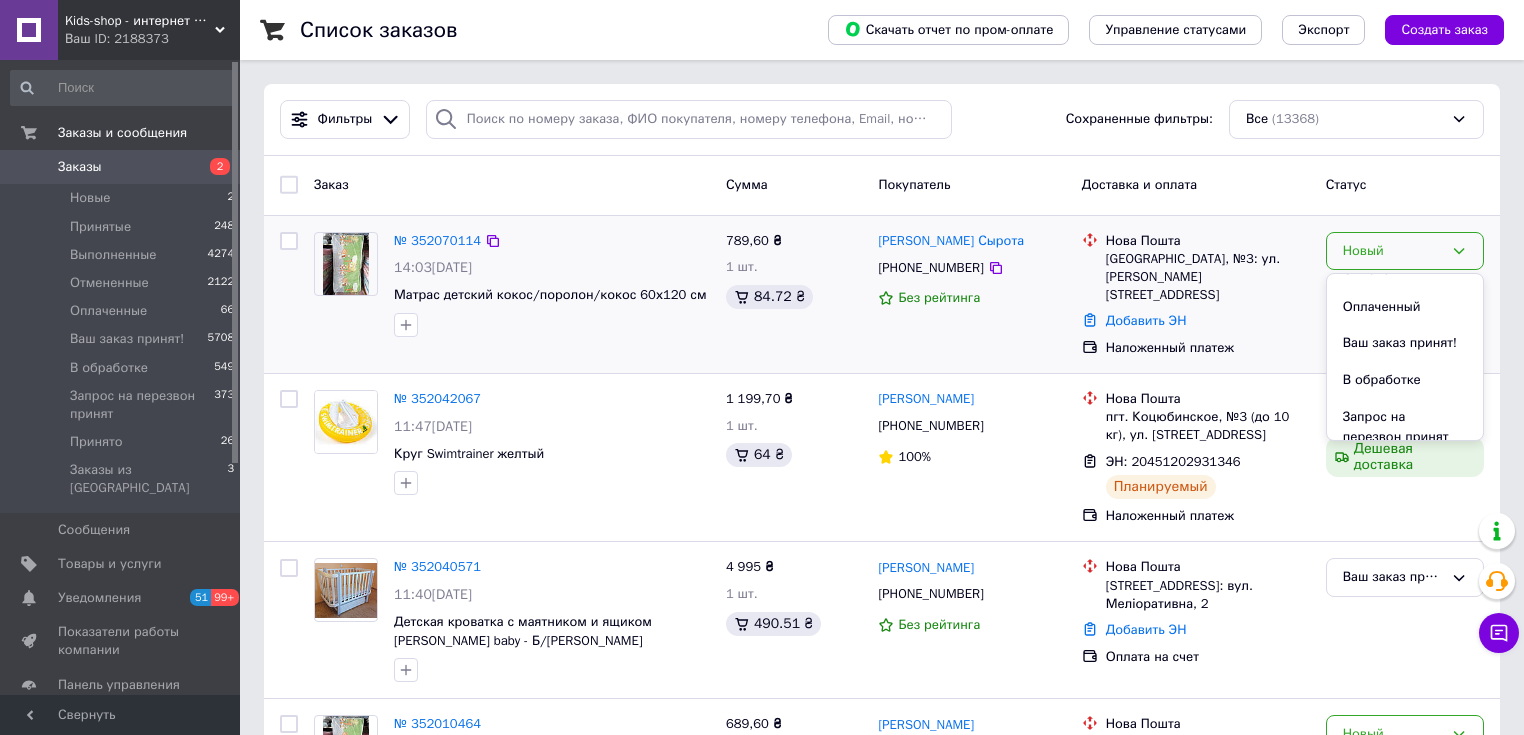 scroll, scrollTop: 133, scrollLeft: 0, axis: vertical 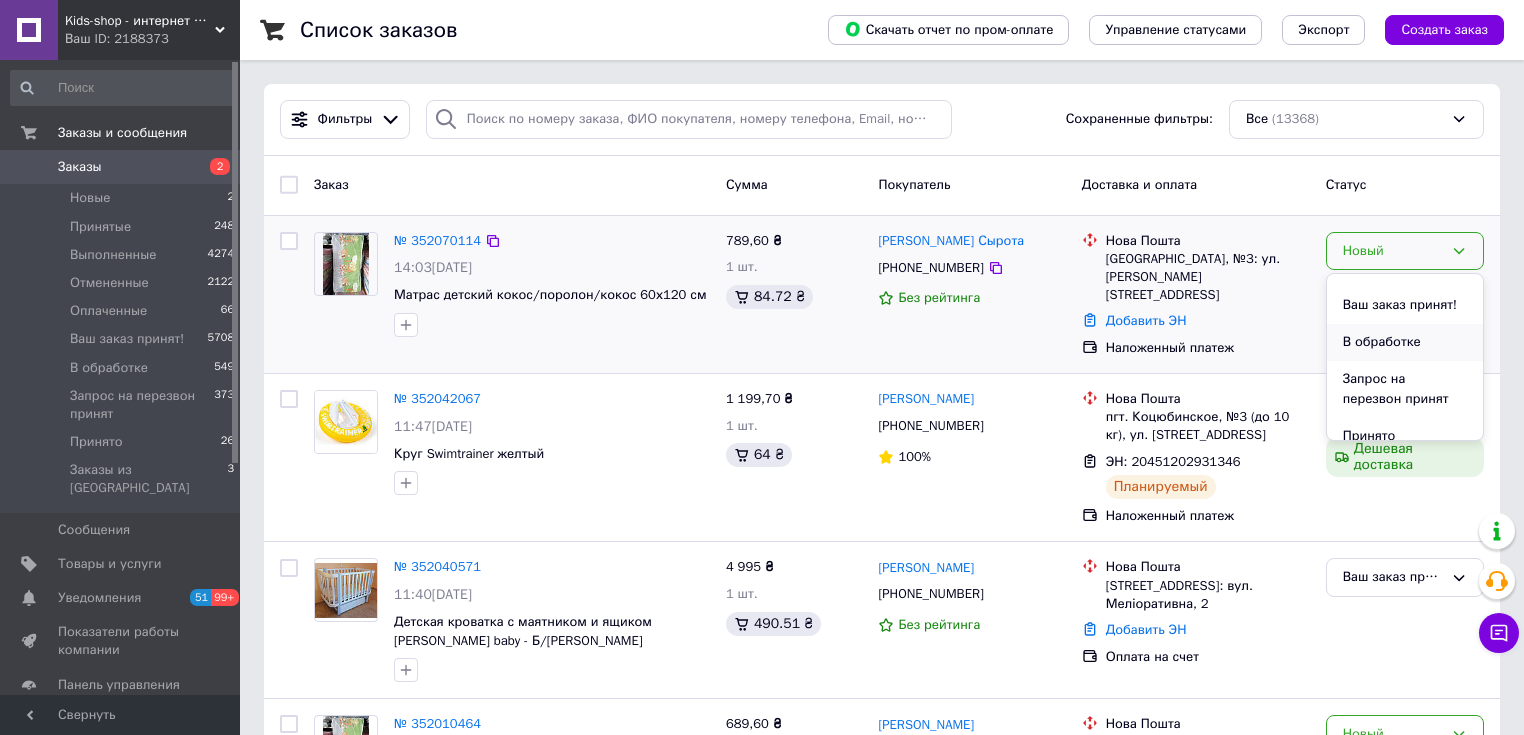 click on "В обработке" at bounding box center (1405, 342) 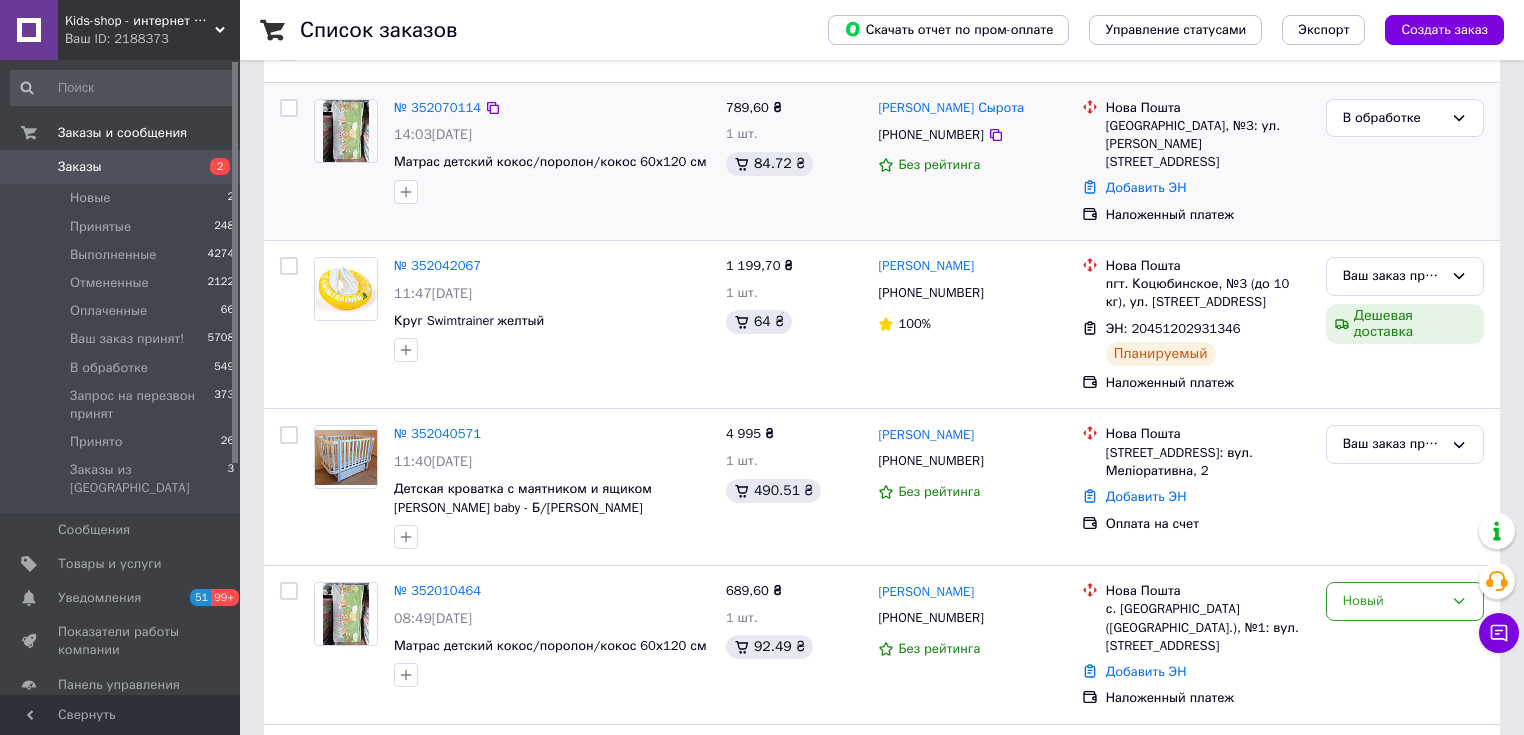 scroll, scrollTop: 266, scrollLeft: 0, axis: vertical 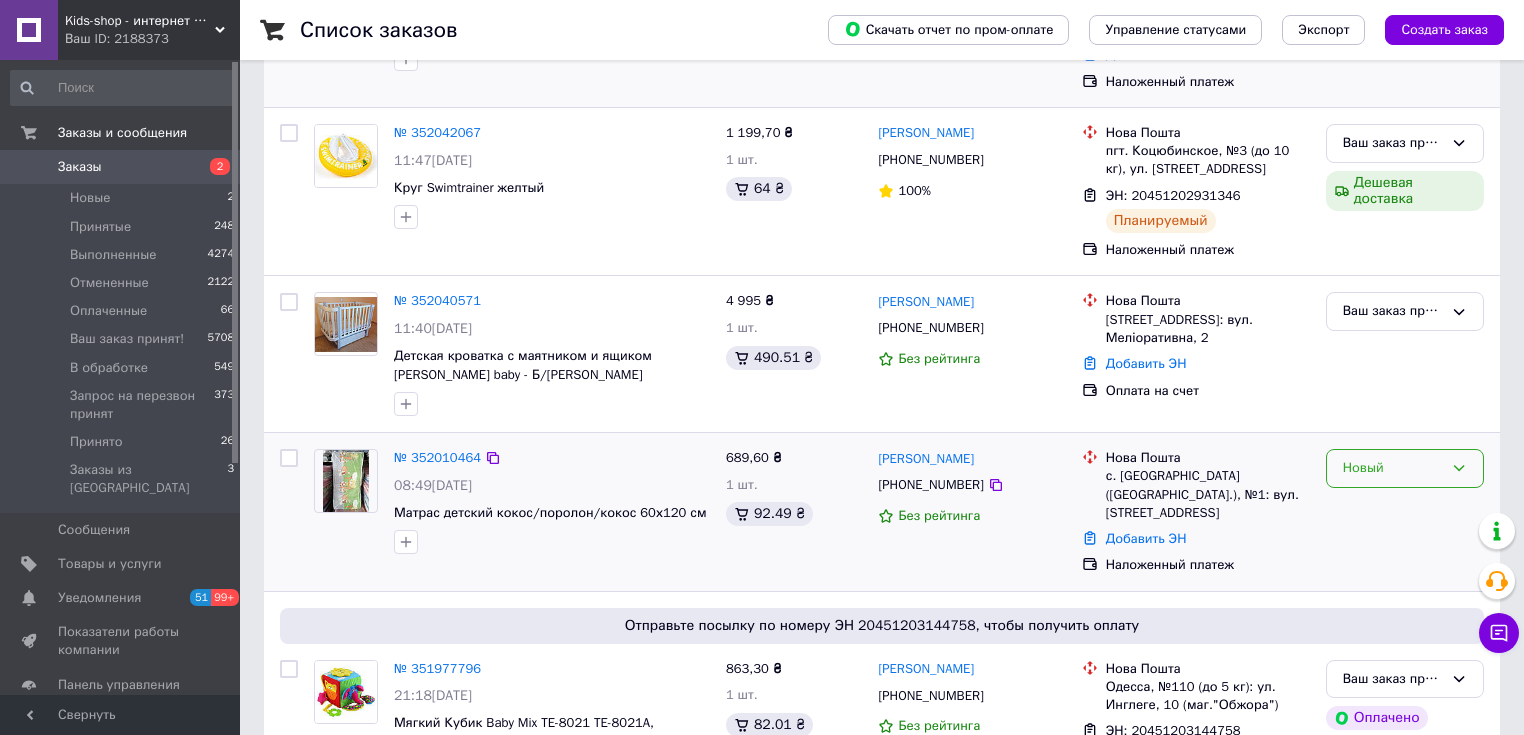 click on "Новый" at bounding box center [1405, 468] 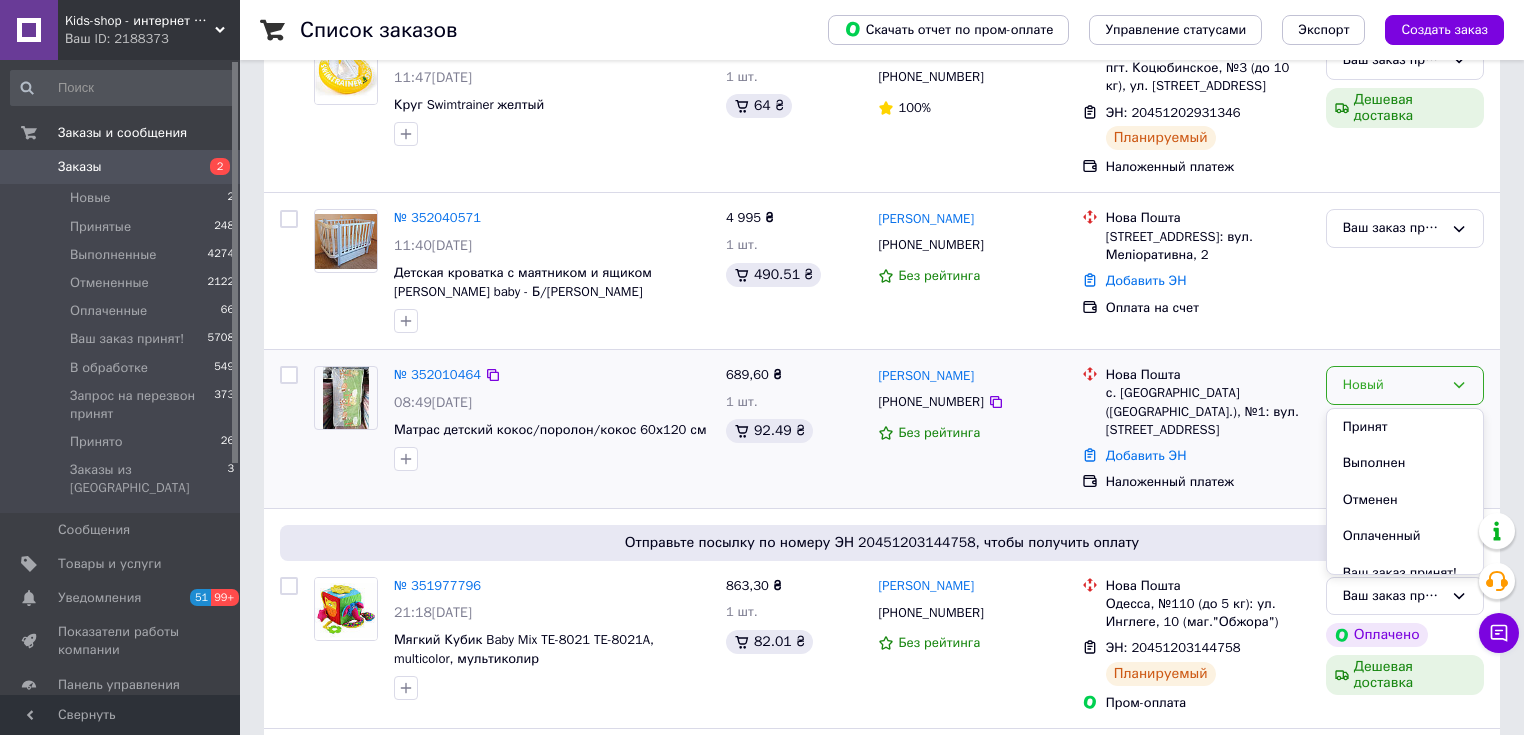 scroll, scrollTop: 400, scrollLeft: 0, axis: vertical 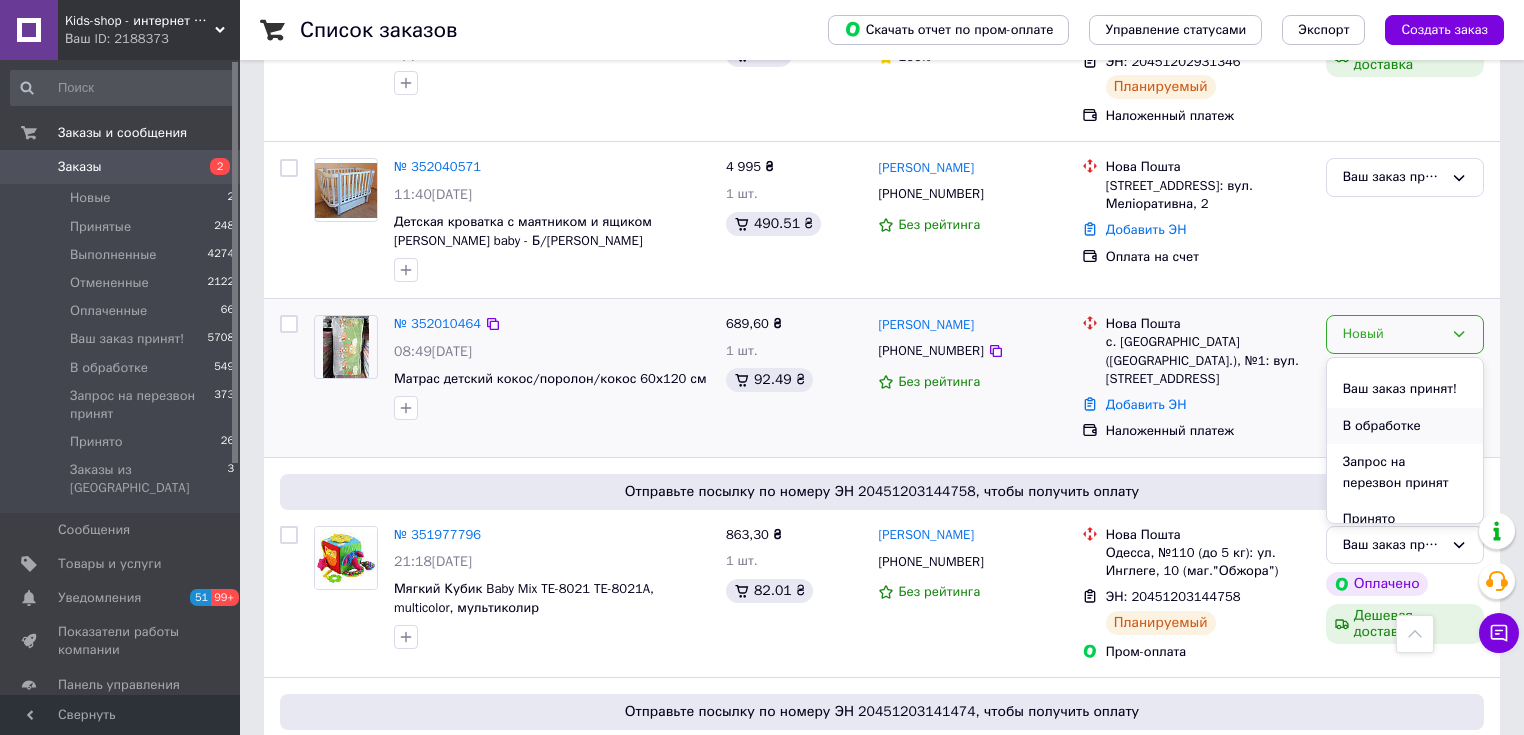 click on "В обработке" at bounding box center (1405, 426) 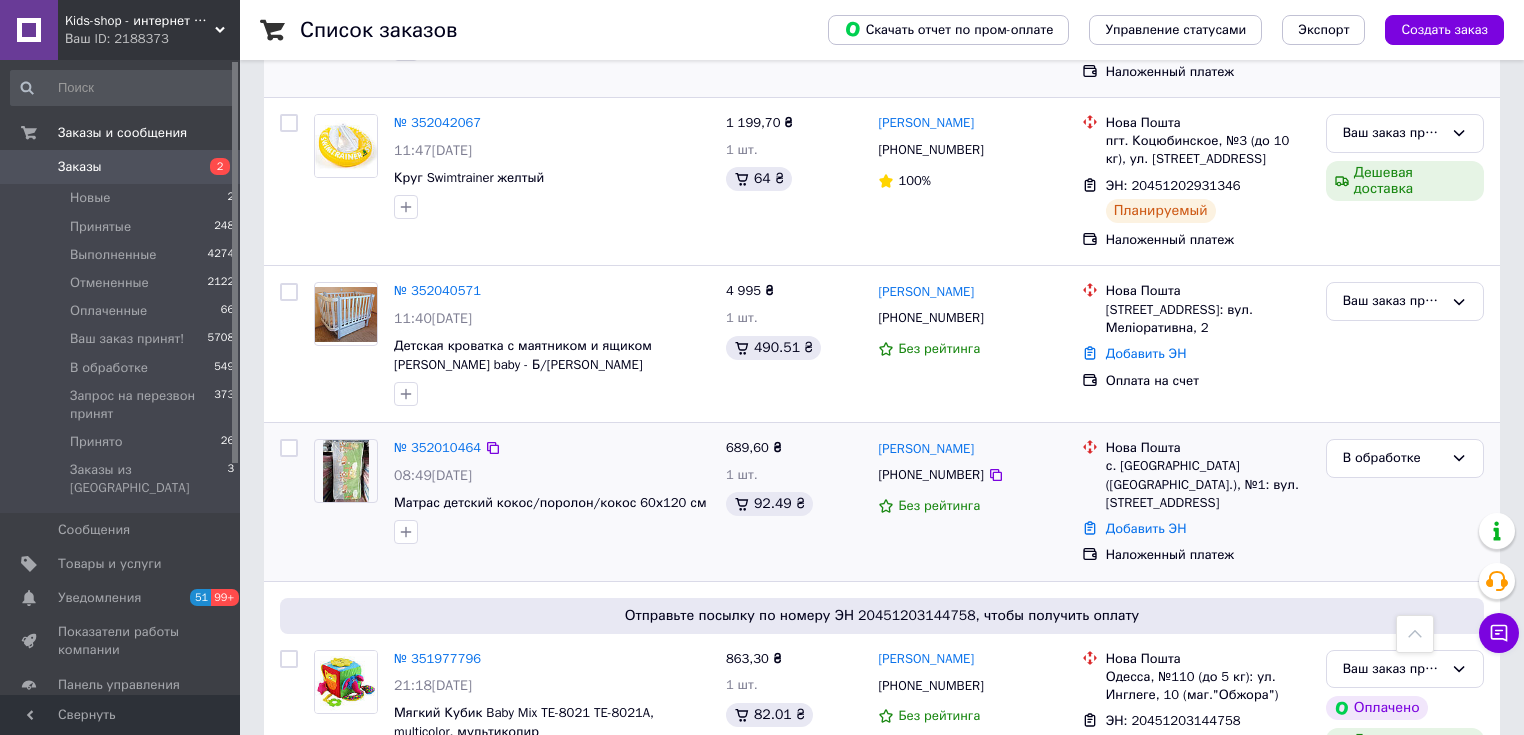 scroll, scrollTop: 0, scrollLeft: 0, axis: both 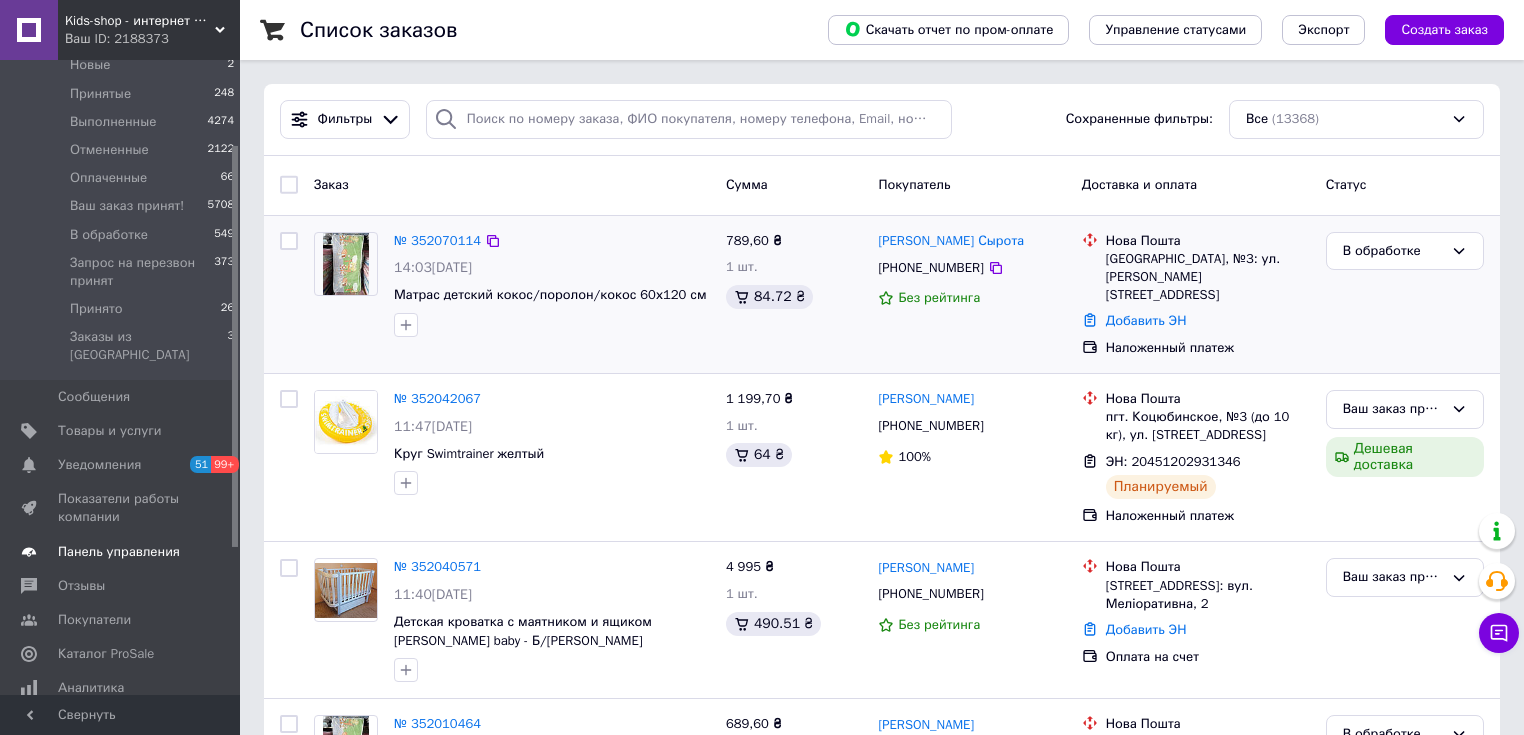 click on "Панель управления" at bounding box center [119, 552] 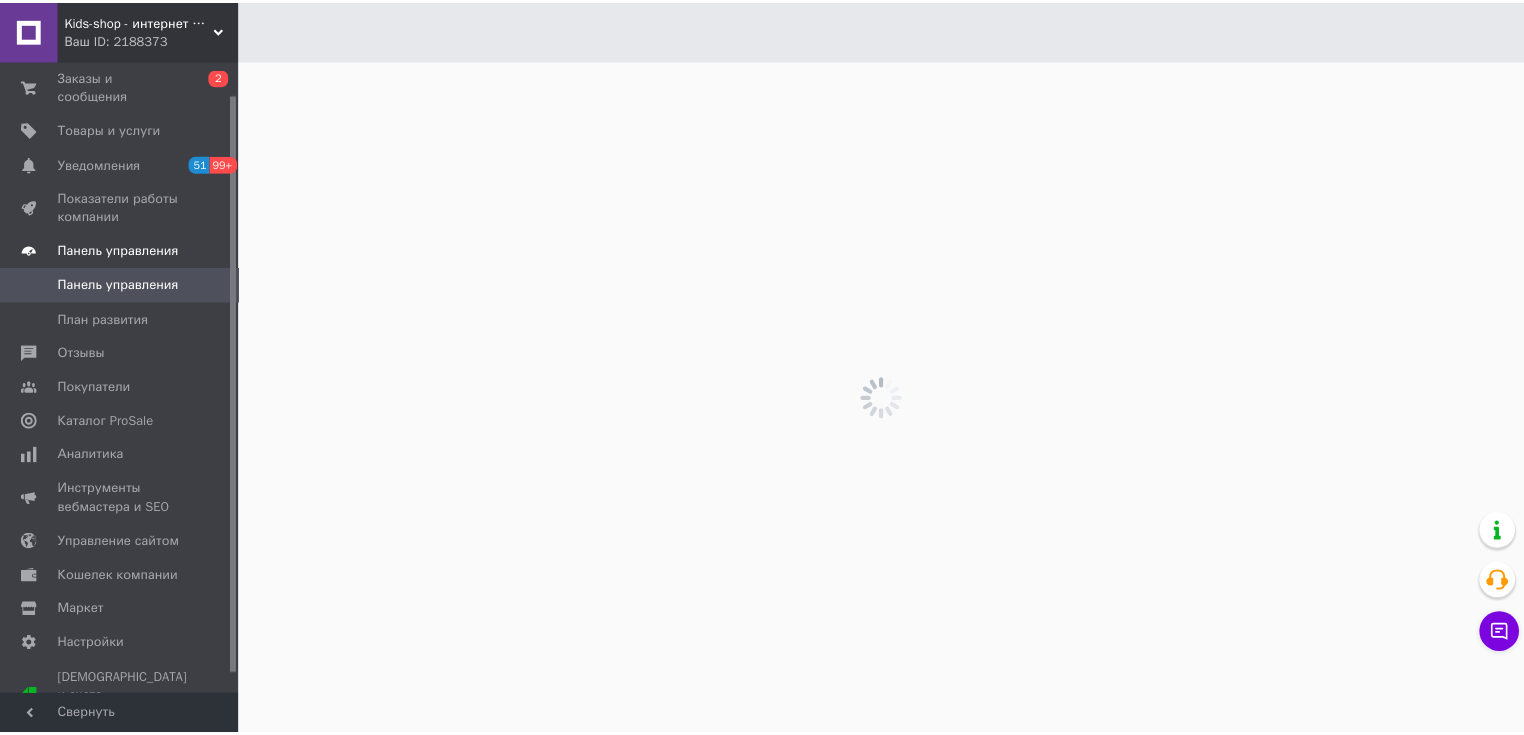scroll, scrollTop: 0, scrollLeft: 0, axis: both 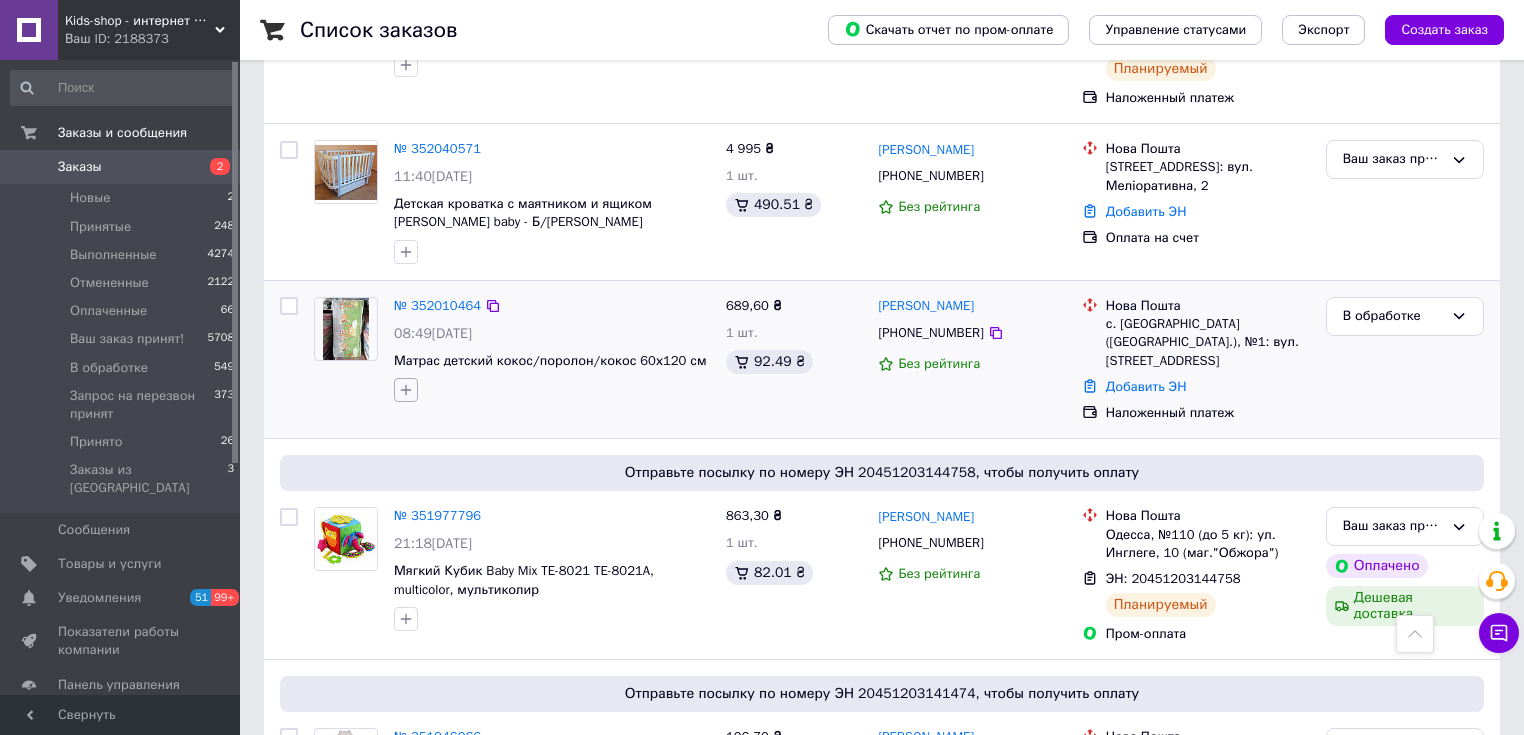 click 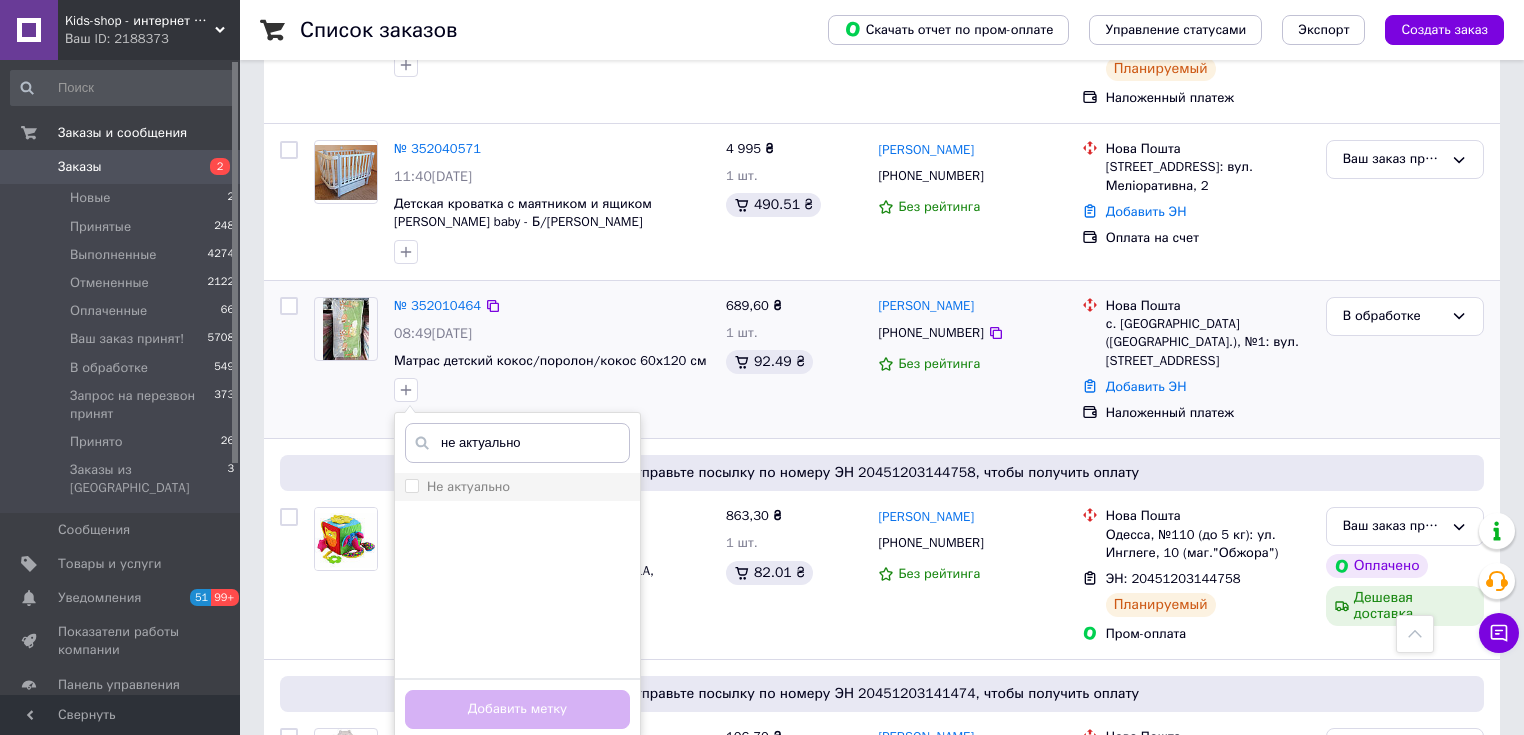type on "не актуально" 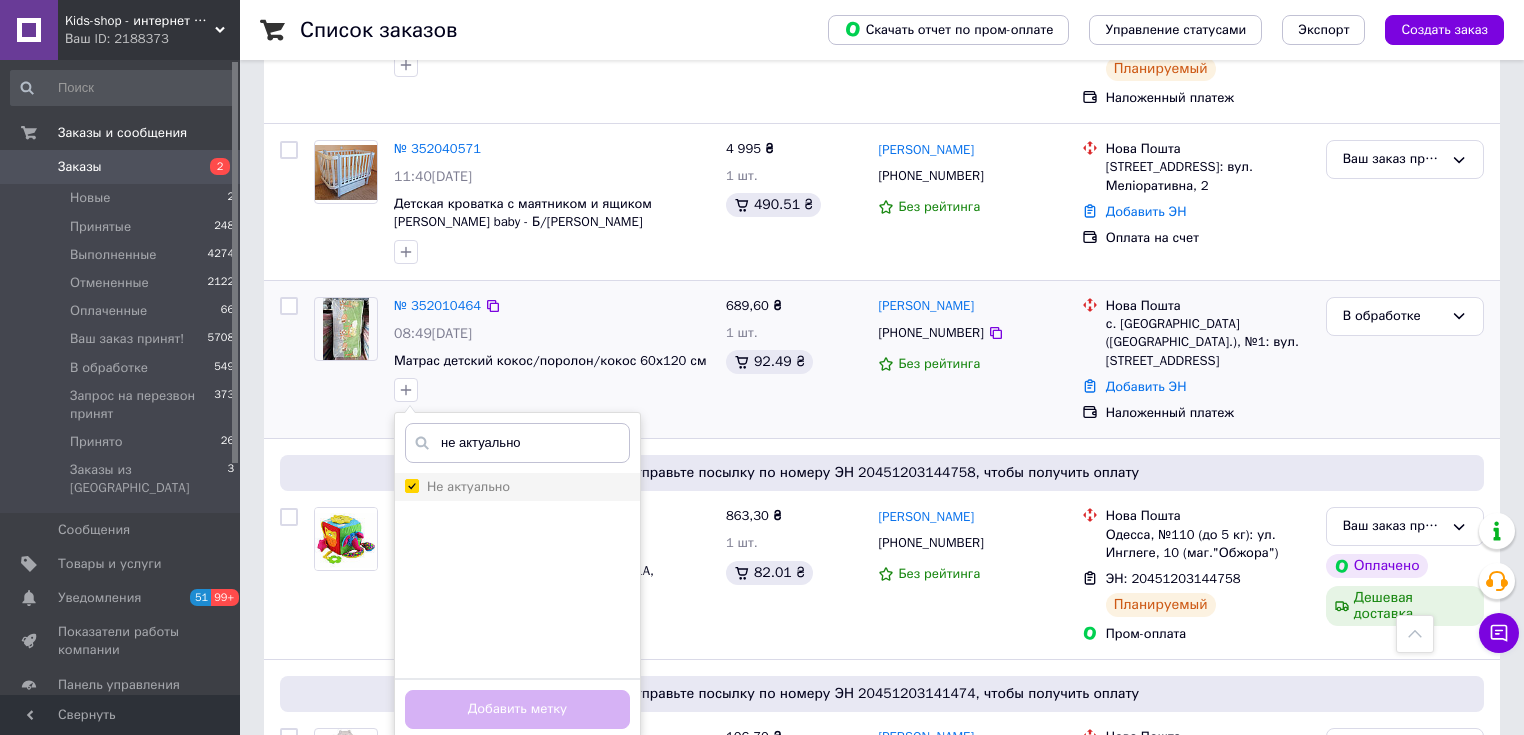 checkbox on "true" 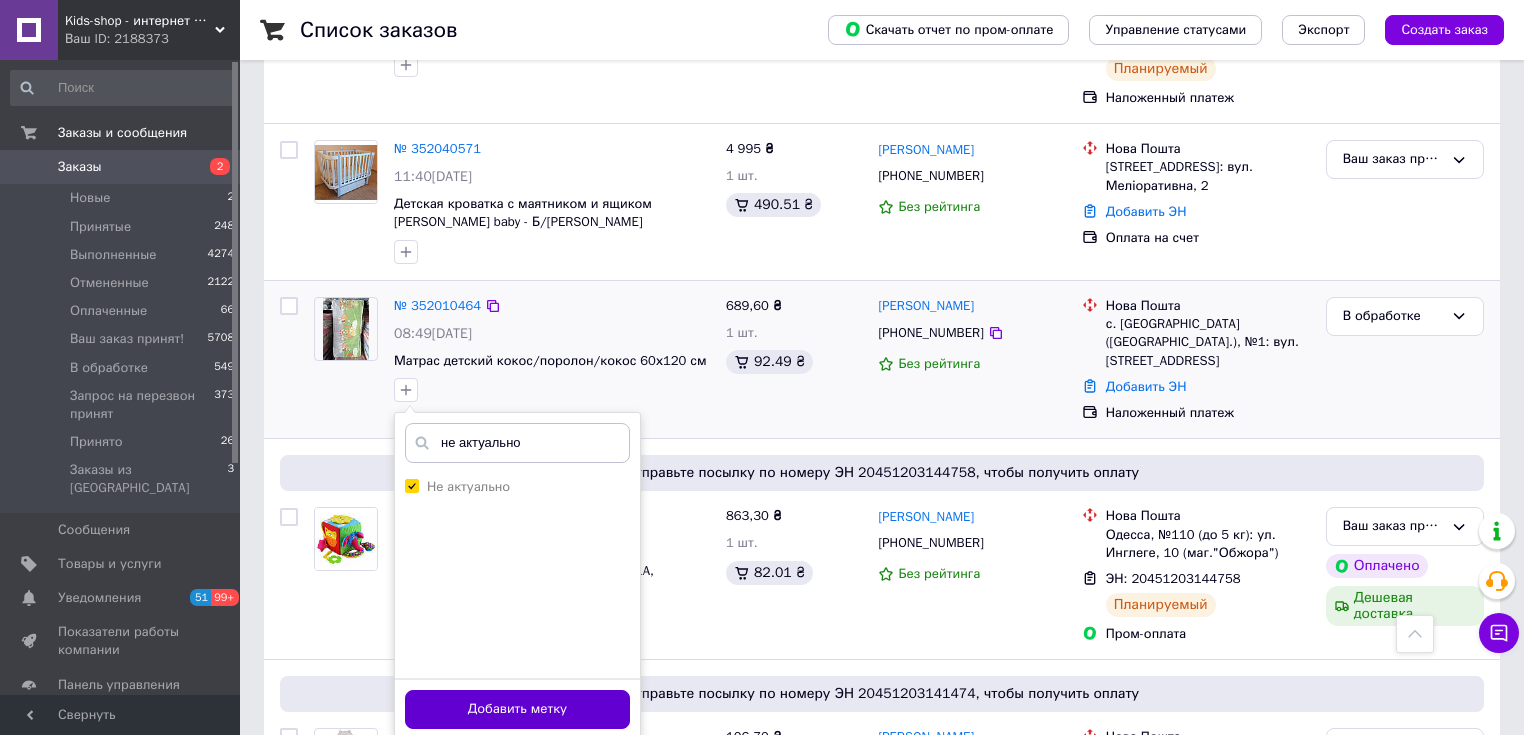 click on "Добавить метку" at bounding box center (517, 709) 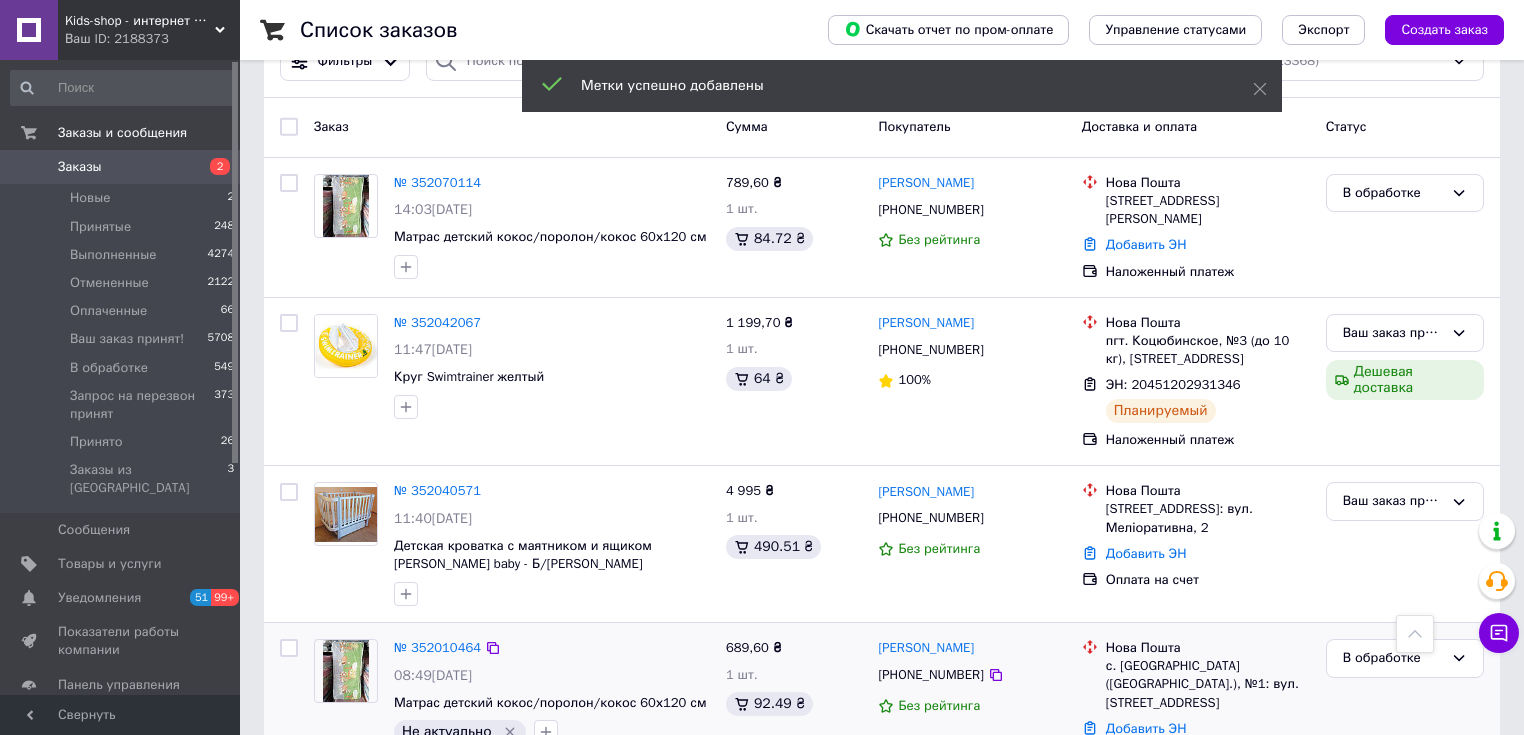 scroll, scrollTop: 0, scrollLeft: 0, axis: both 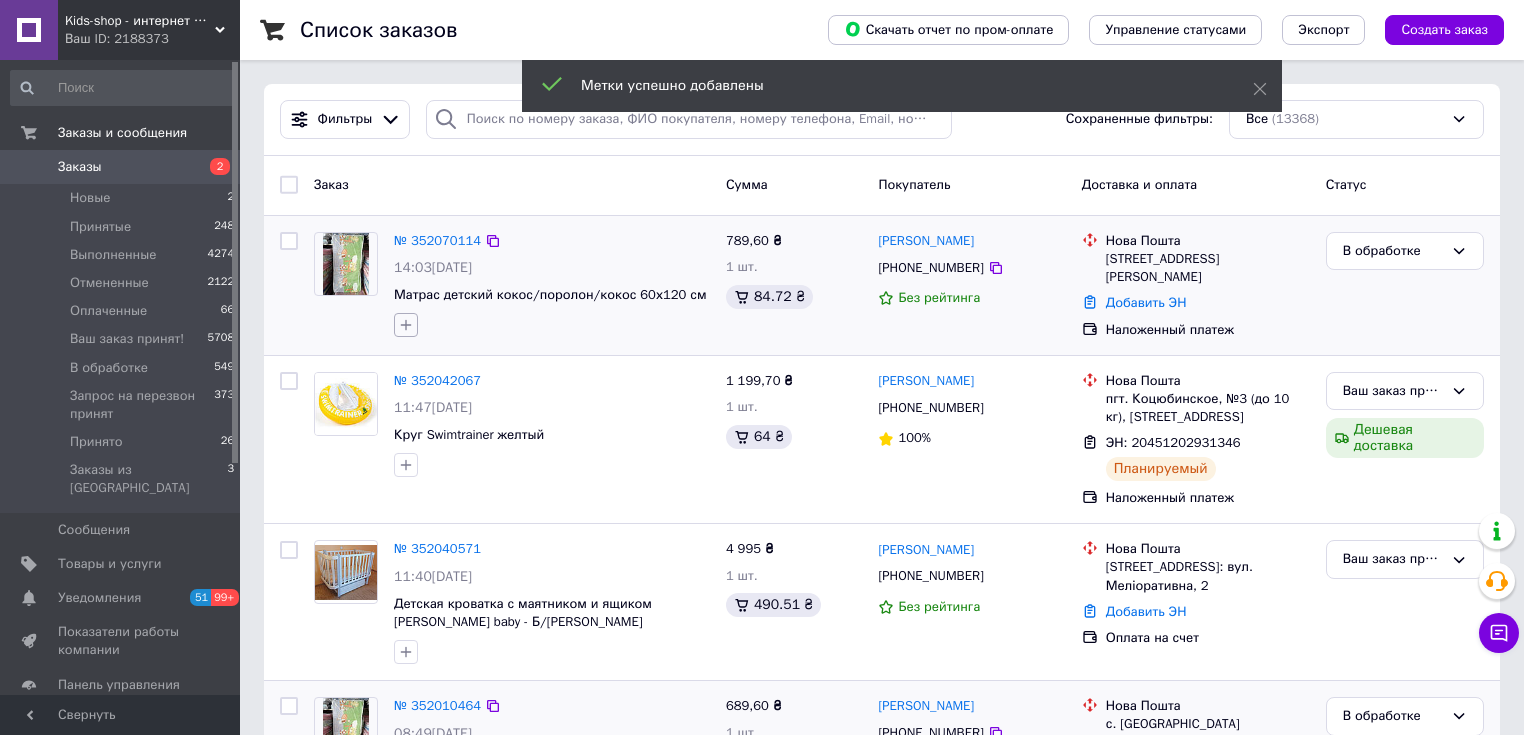 click 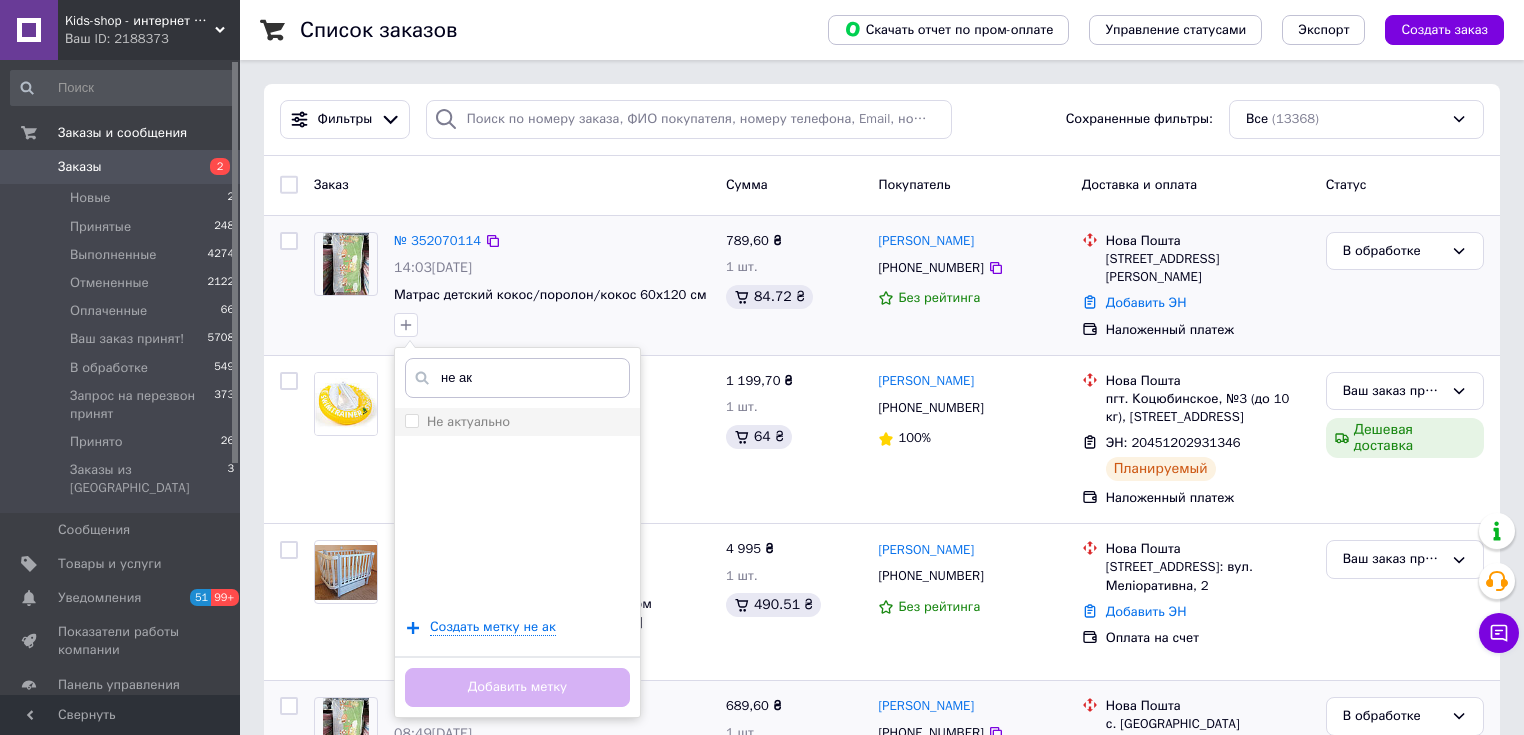 type on "не ак" 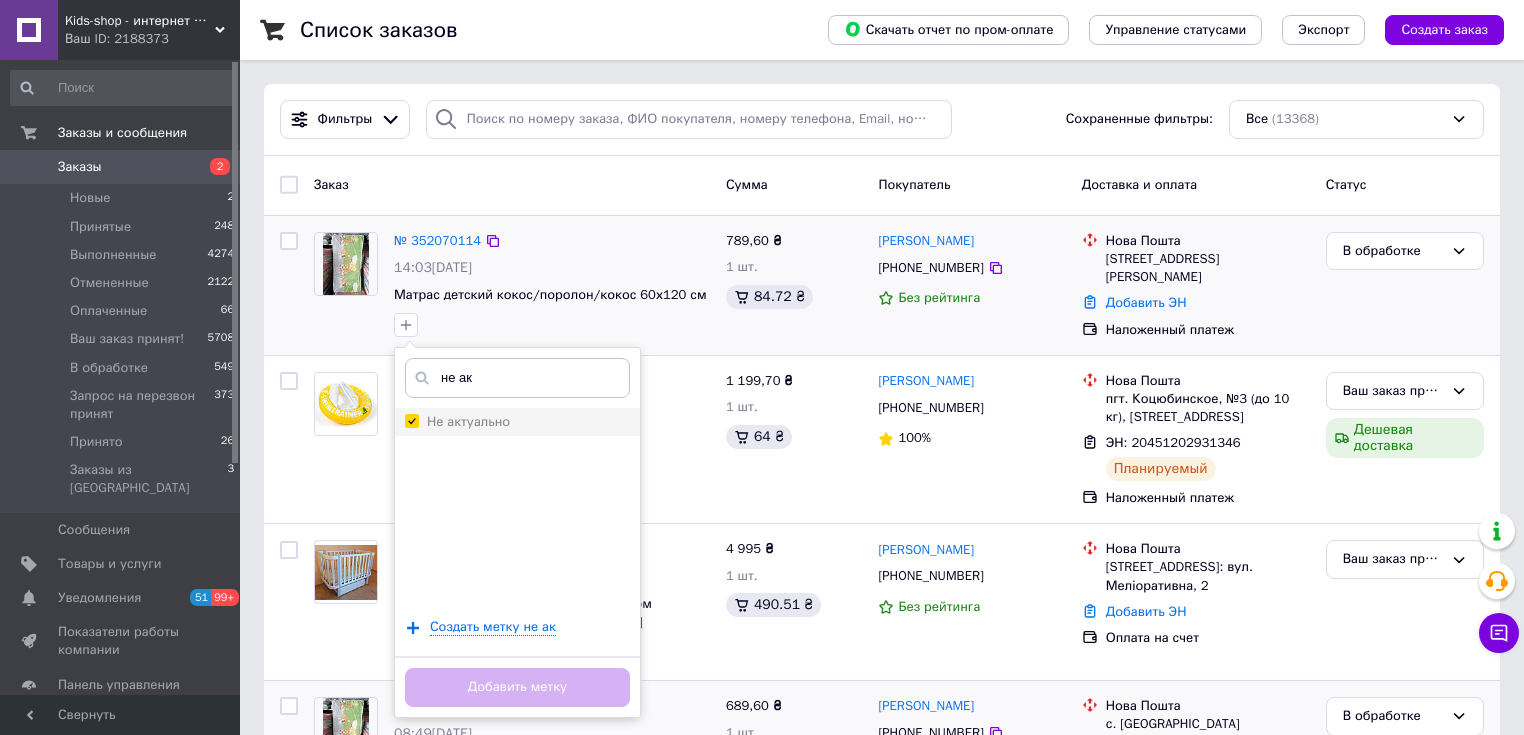 checkbox on "true" 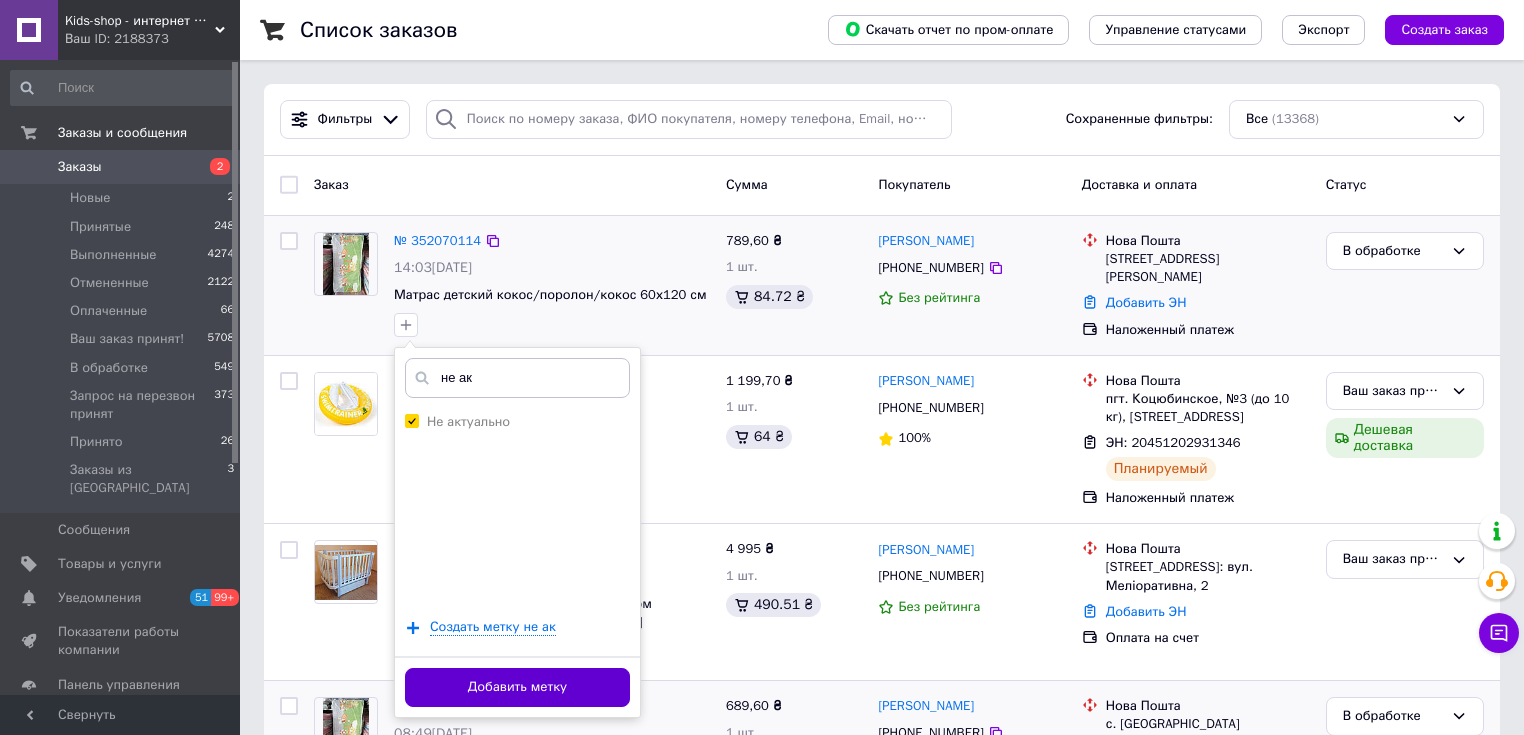 click on "Добавить метку" at bounding box center (517, 687) 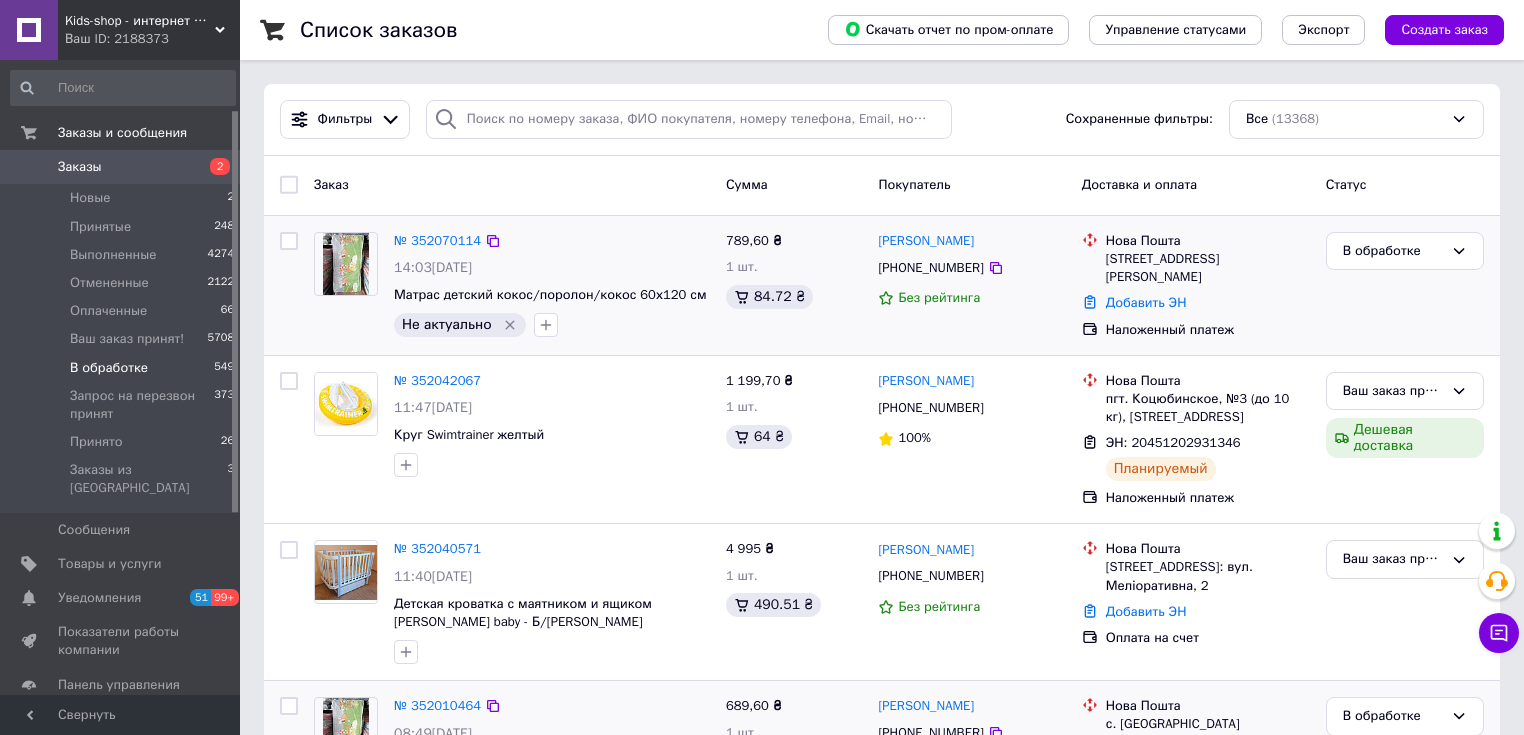 scroll, scrollTop: 266, scrollLeft: 0, axis: vertical 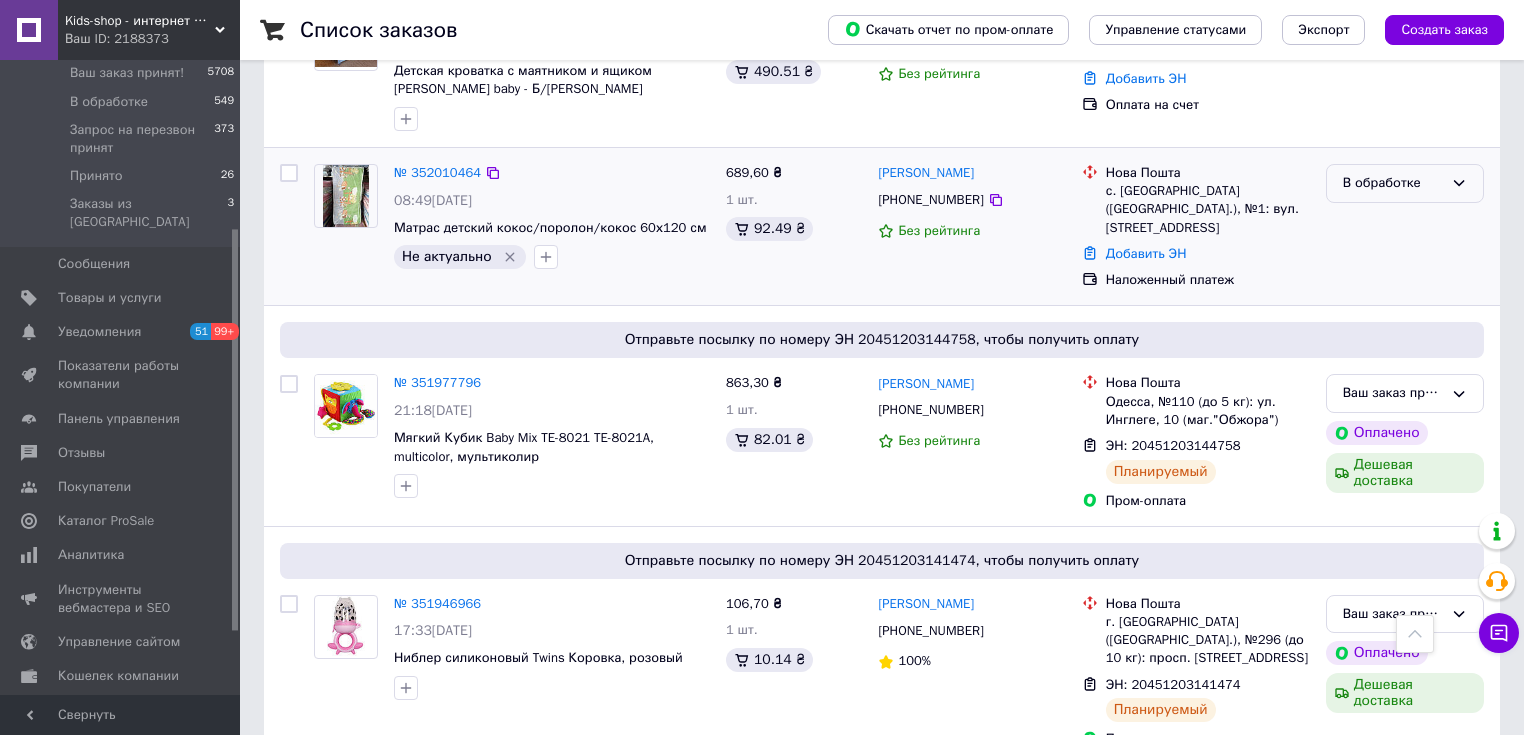 click on "В обработке" at bounding box center (1405, 183) 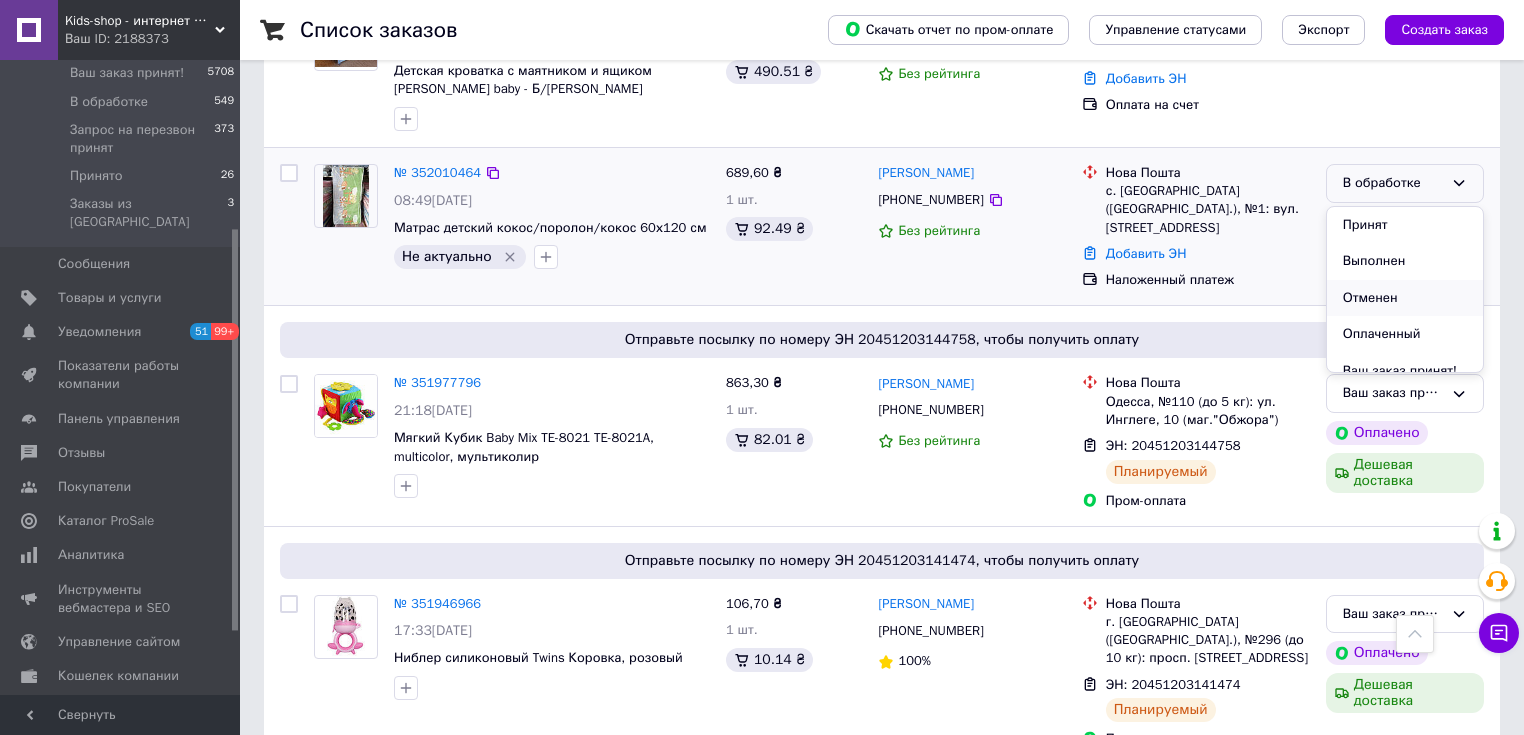 click on "Отменен" at bounding box center (1405, 298) 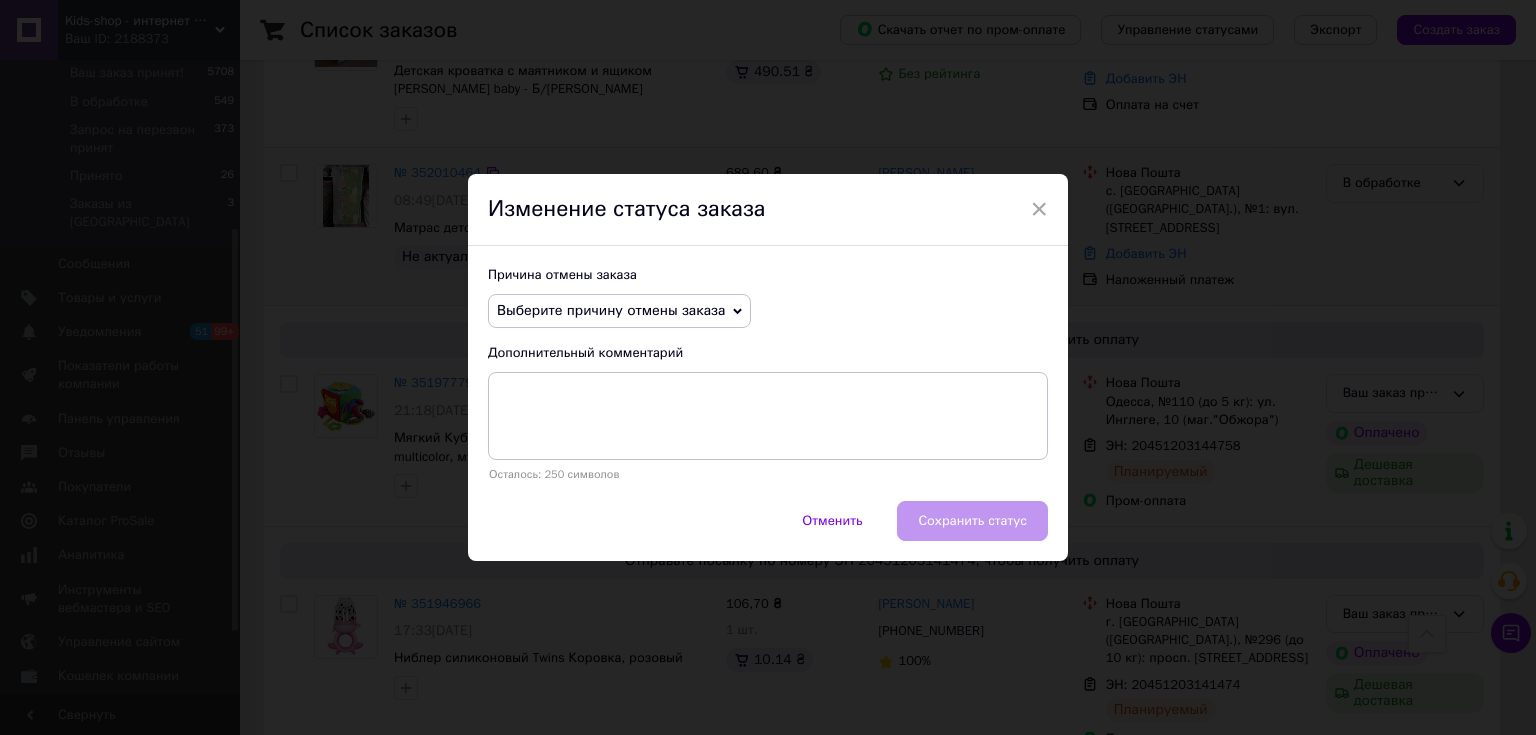 click on "Выберите причину отмены заказа" at bounding box center (619, 311) 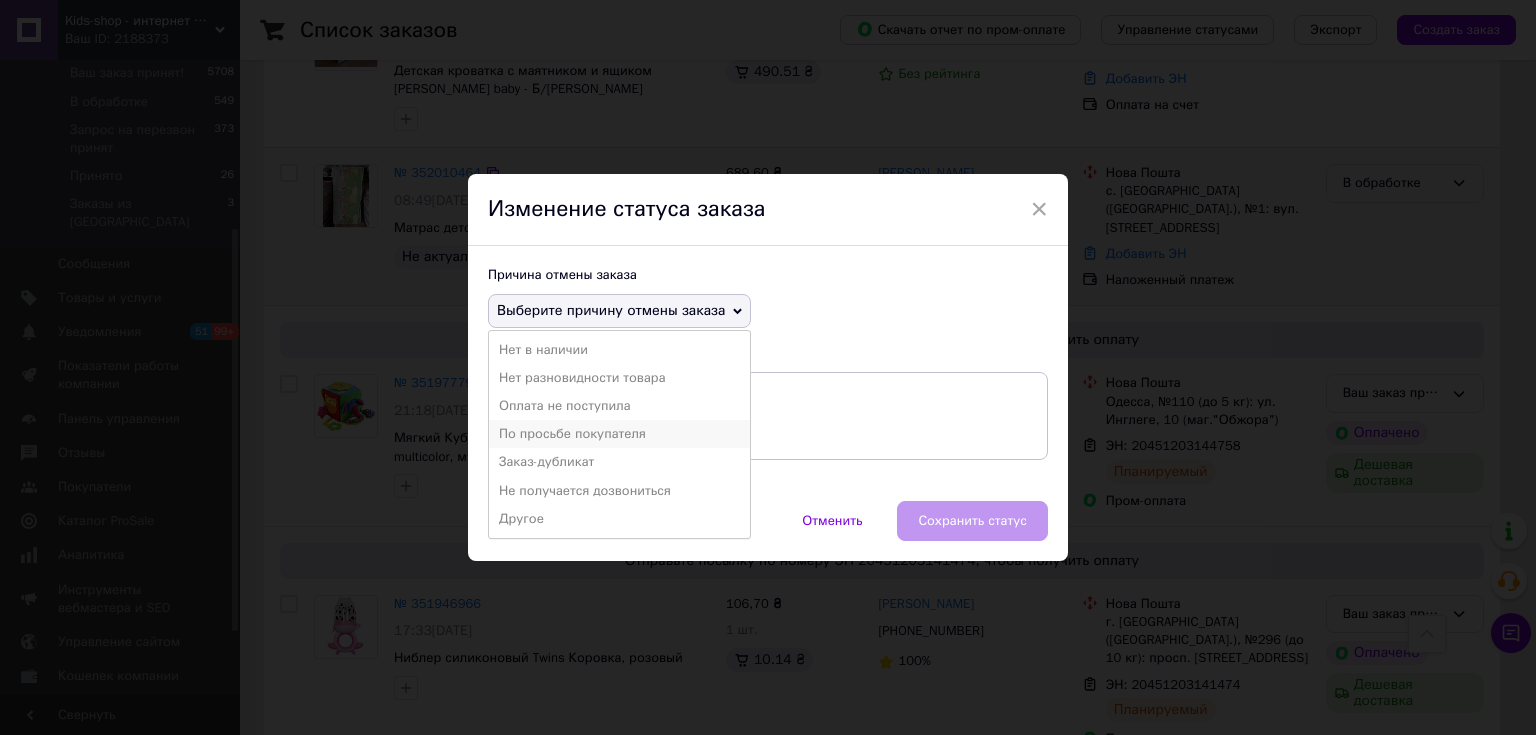 click on "По просьбе покупателя" at bounding box center [619, 434] 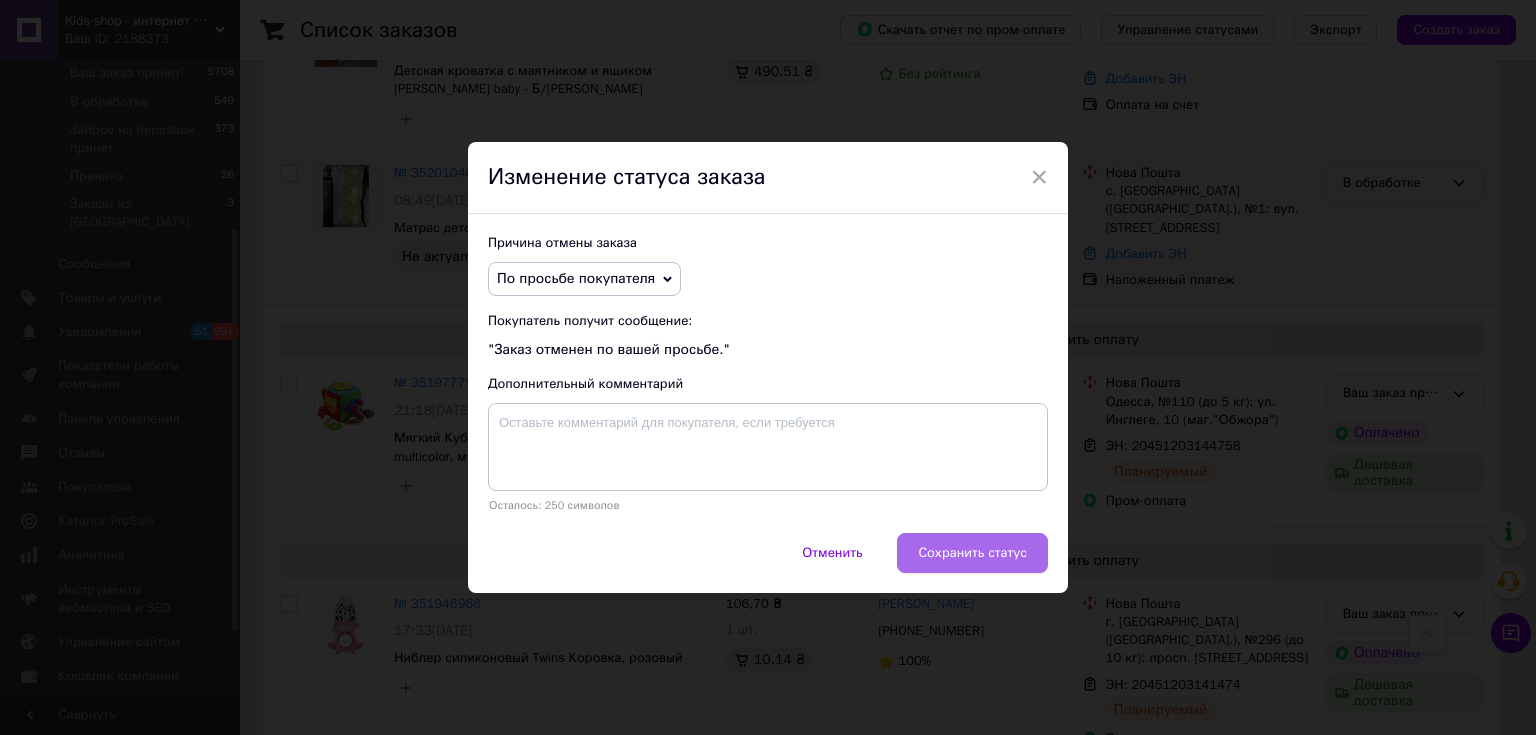 click on "Сохранить статус" at bounding box center [972, 553] 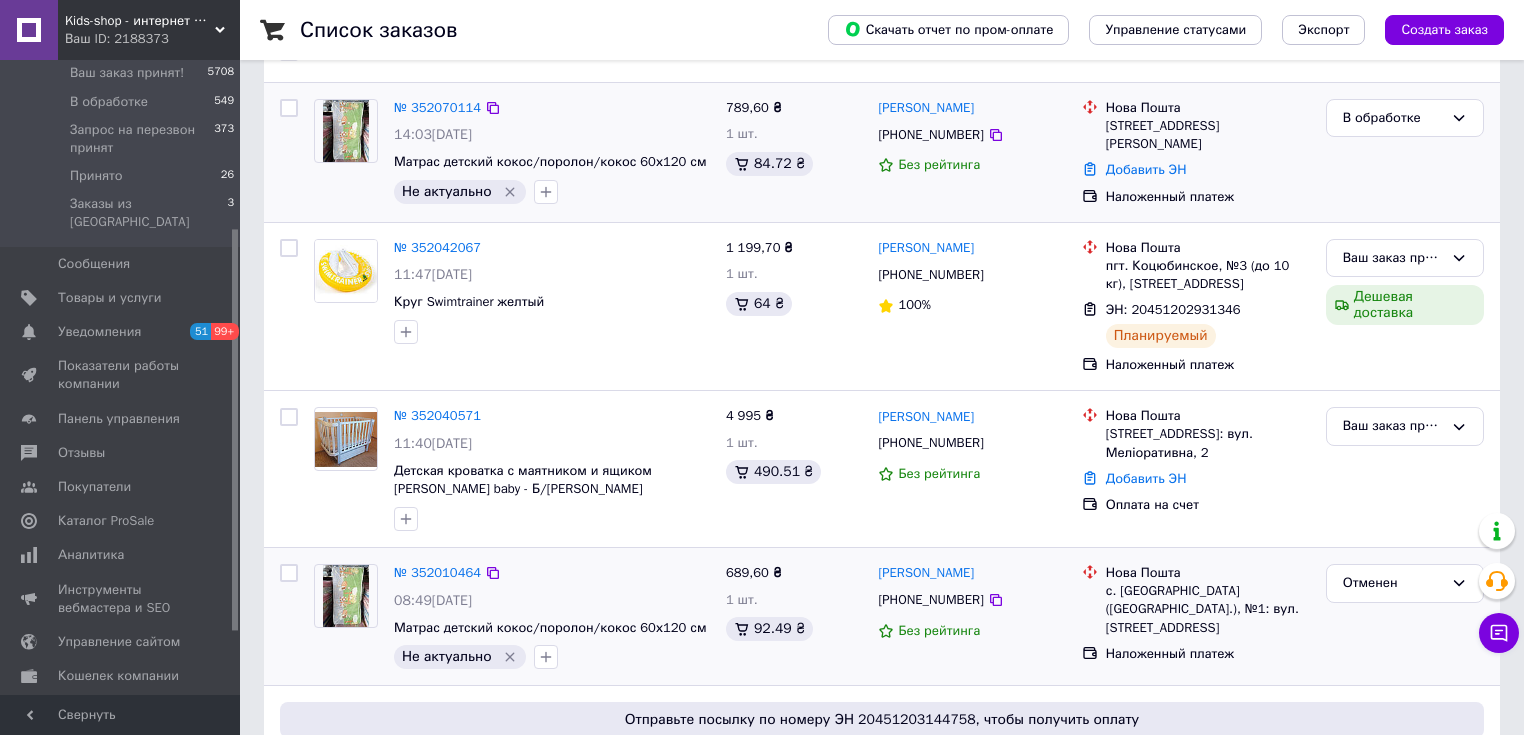 scroll, scrollTop: 0, scrollLeft: 0, axis: both 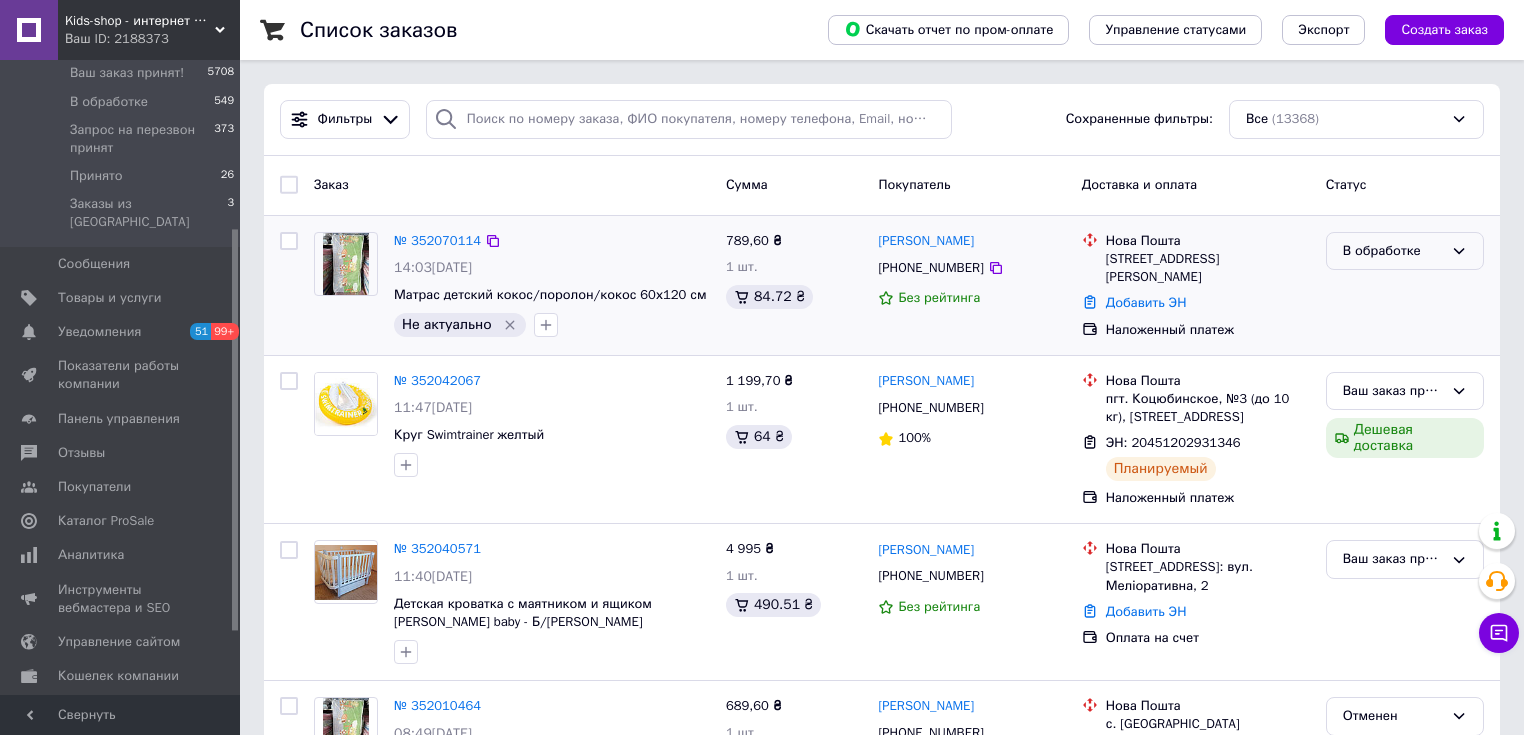 click on "В обработке" at bounding box center (1393, 251) 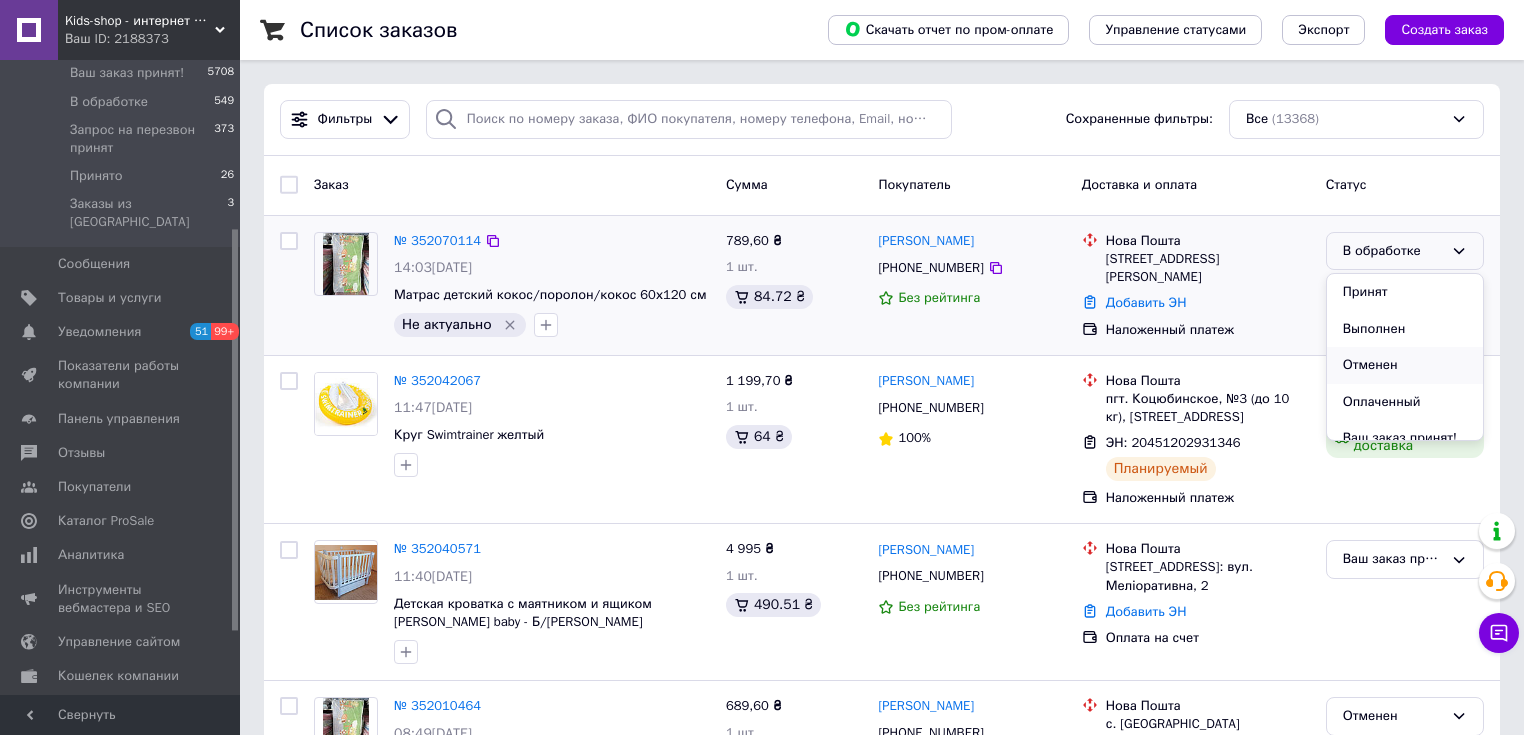 click on "Отменен" at bounding box center [1405, 365] 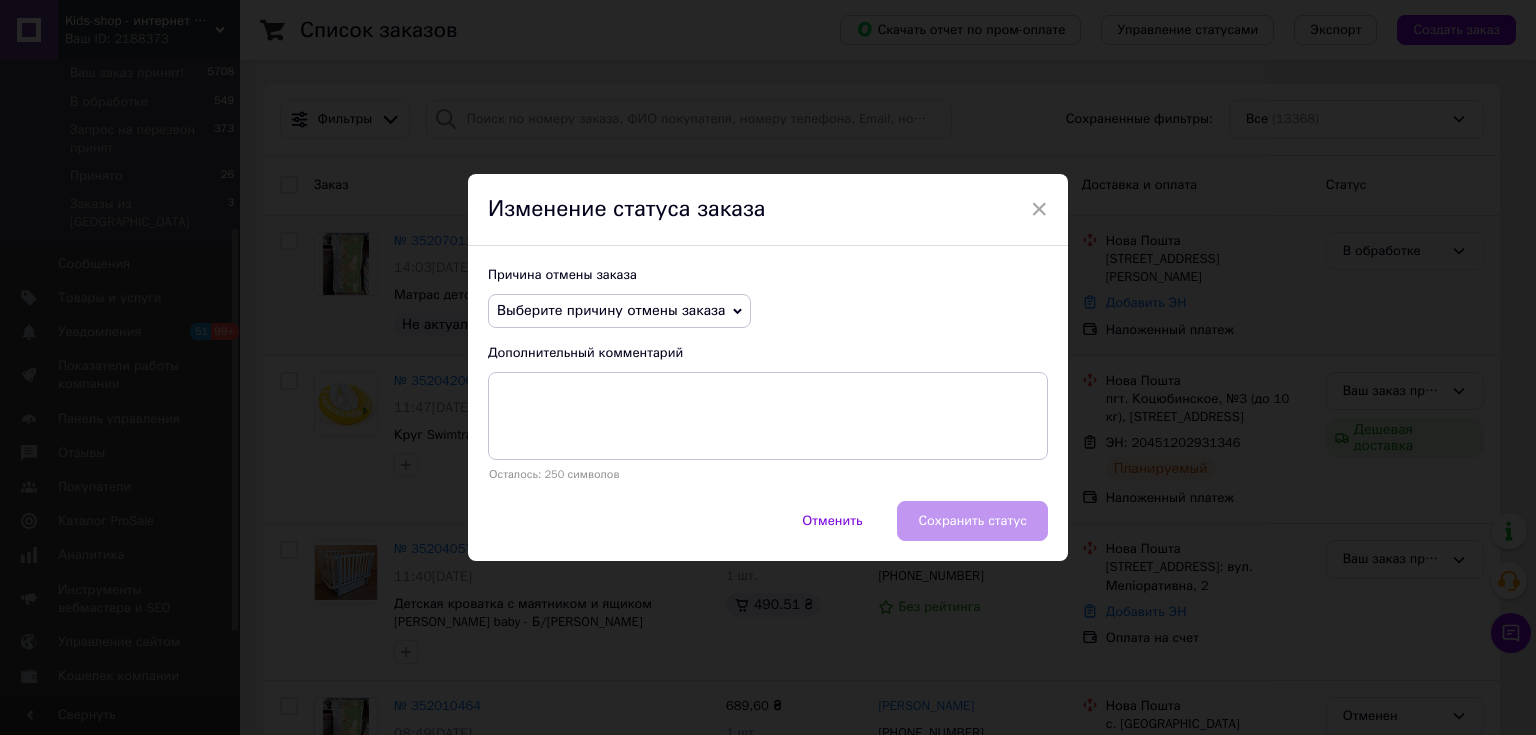 click on "Выберите причину отмены заказа" at bounding box center (619, 311) 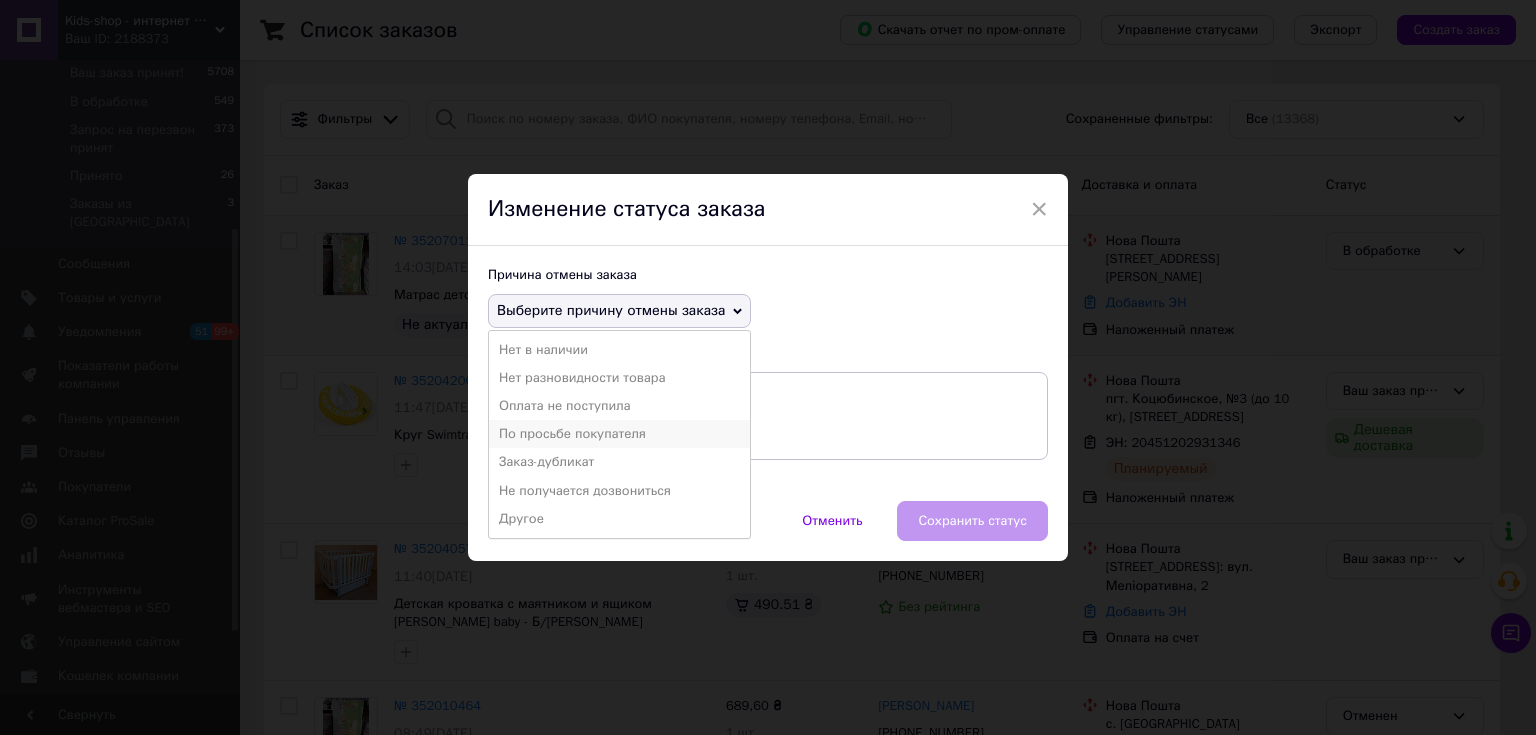 click on "По просьбе покупателя" at bounding box center [619, 434] 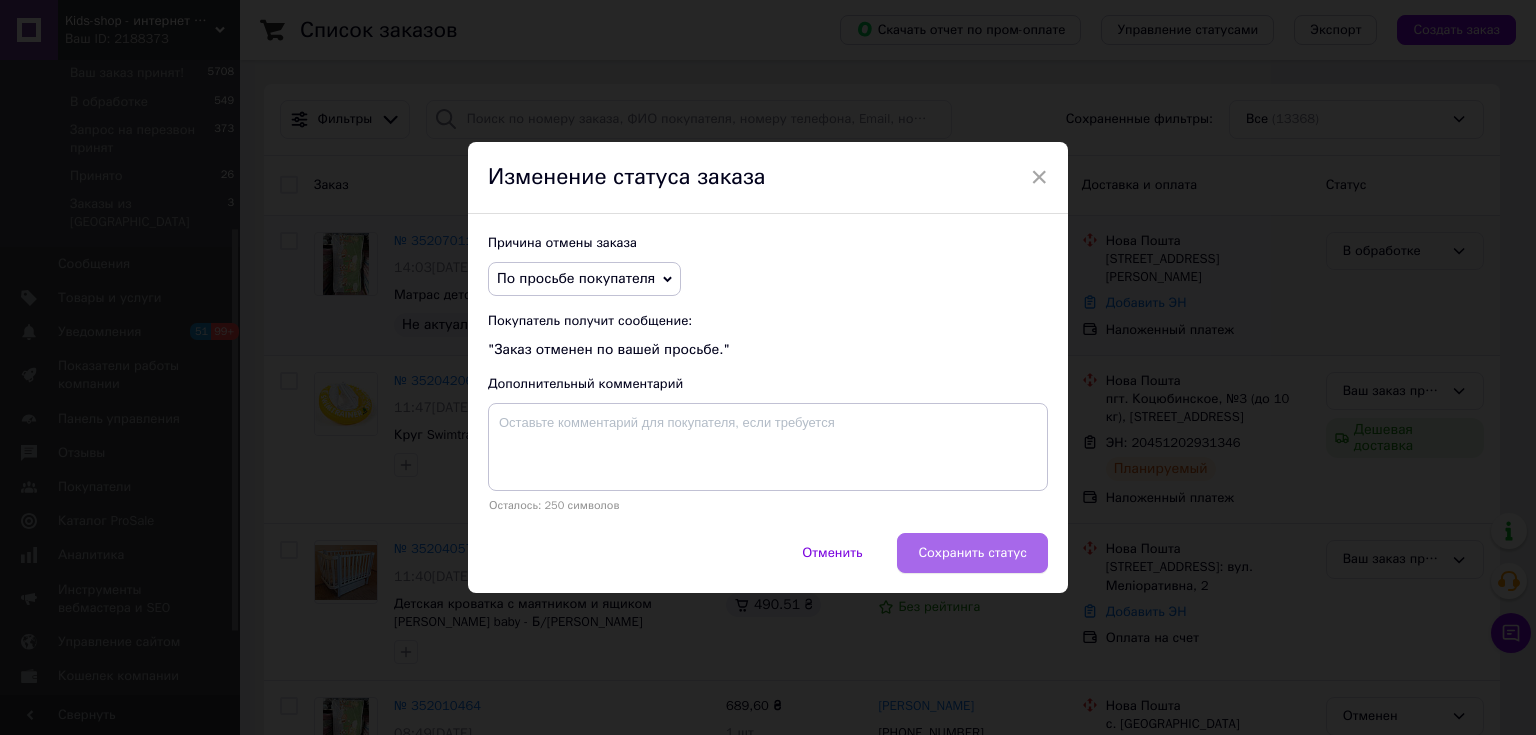 click on "Сохранить статус" at bounding box center (972, 553) 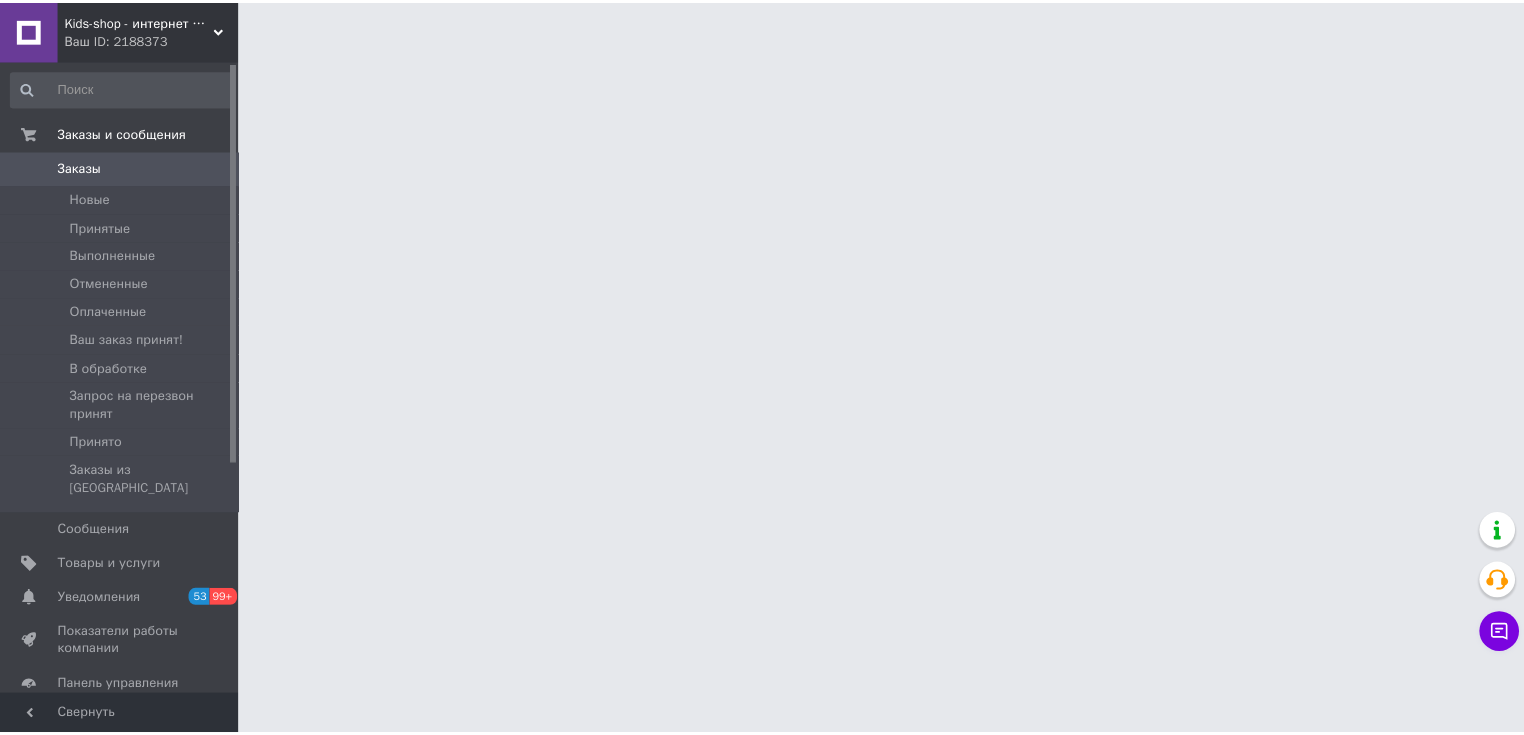 scroll, scrollTop: 0, scrollLeft: 0, axis: both 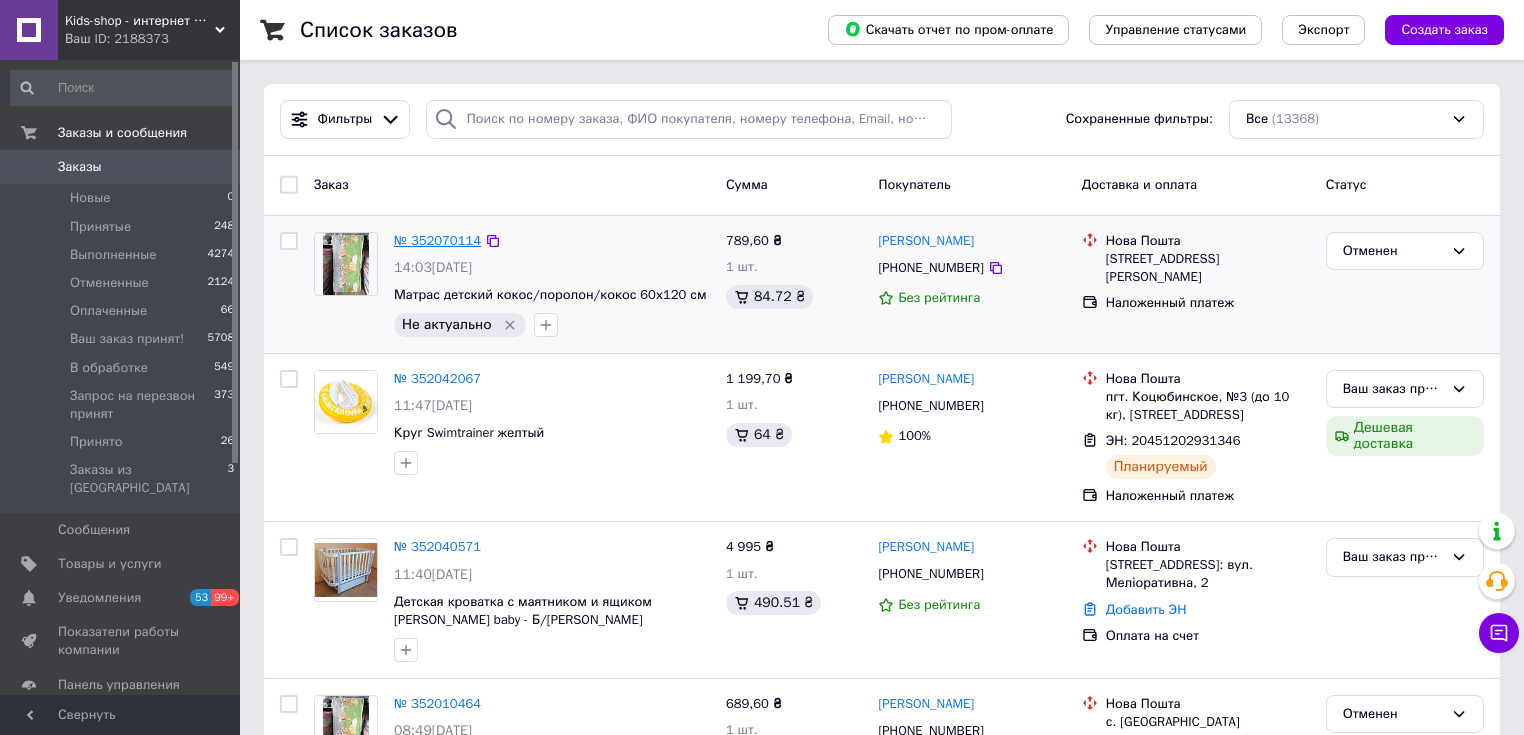 click on "№ 352070114" at bounding box center (437, 240) 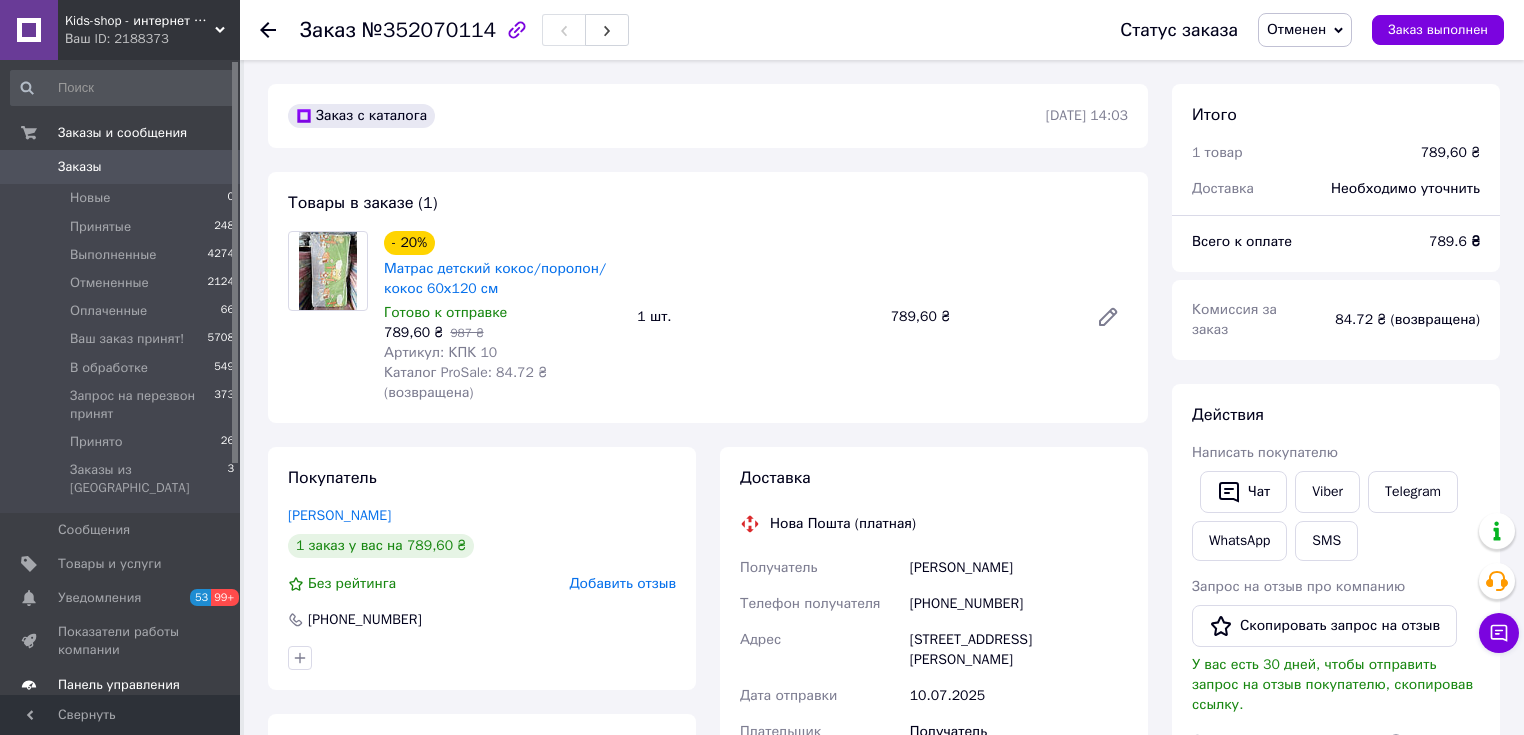 click on "Панель управления" at bounding box center [119, 685] 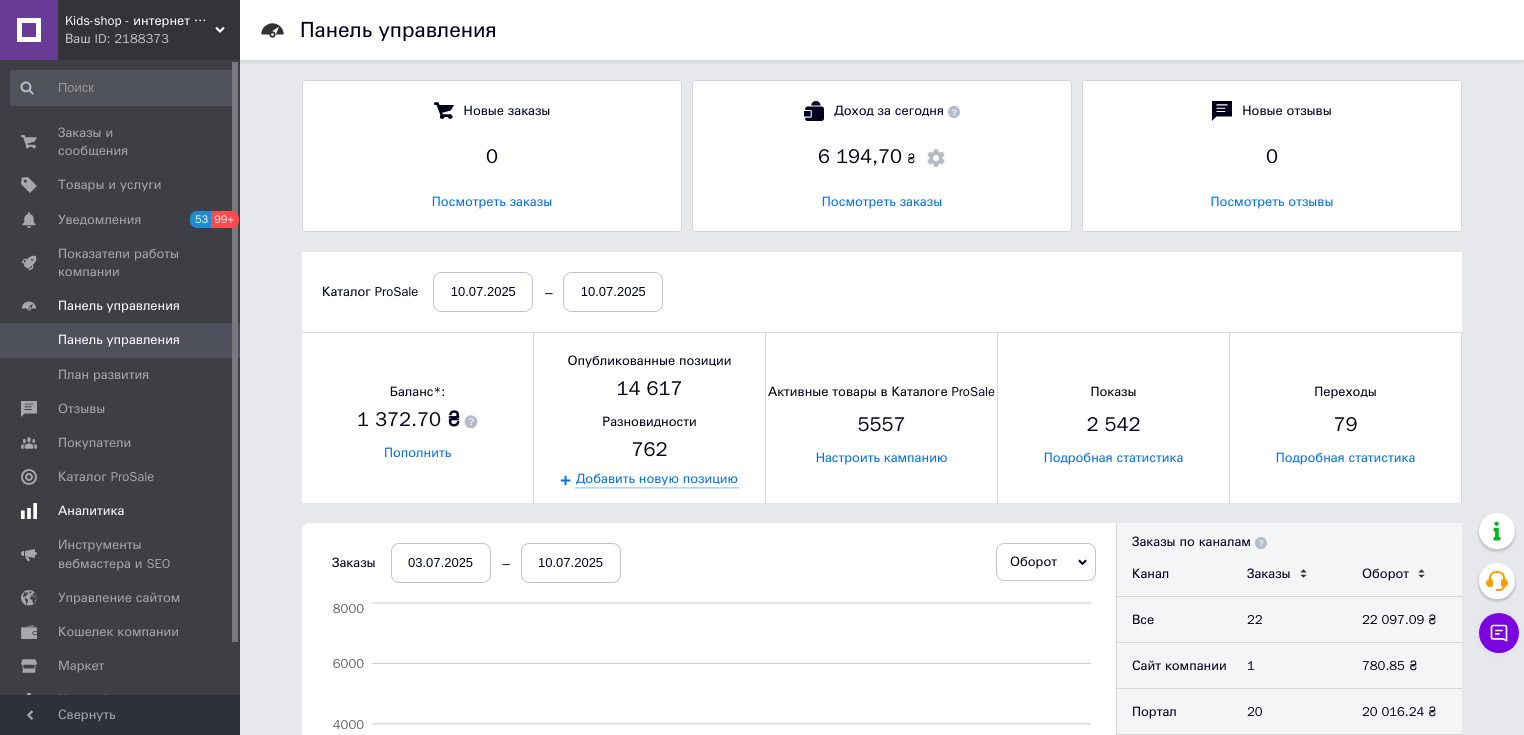scroll, scrollTop: 10, scrollLeft: 9, axis: both 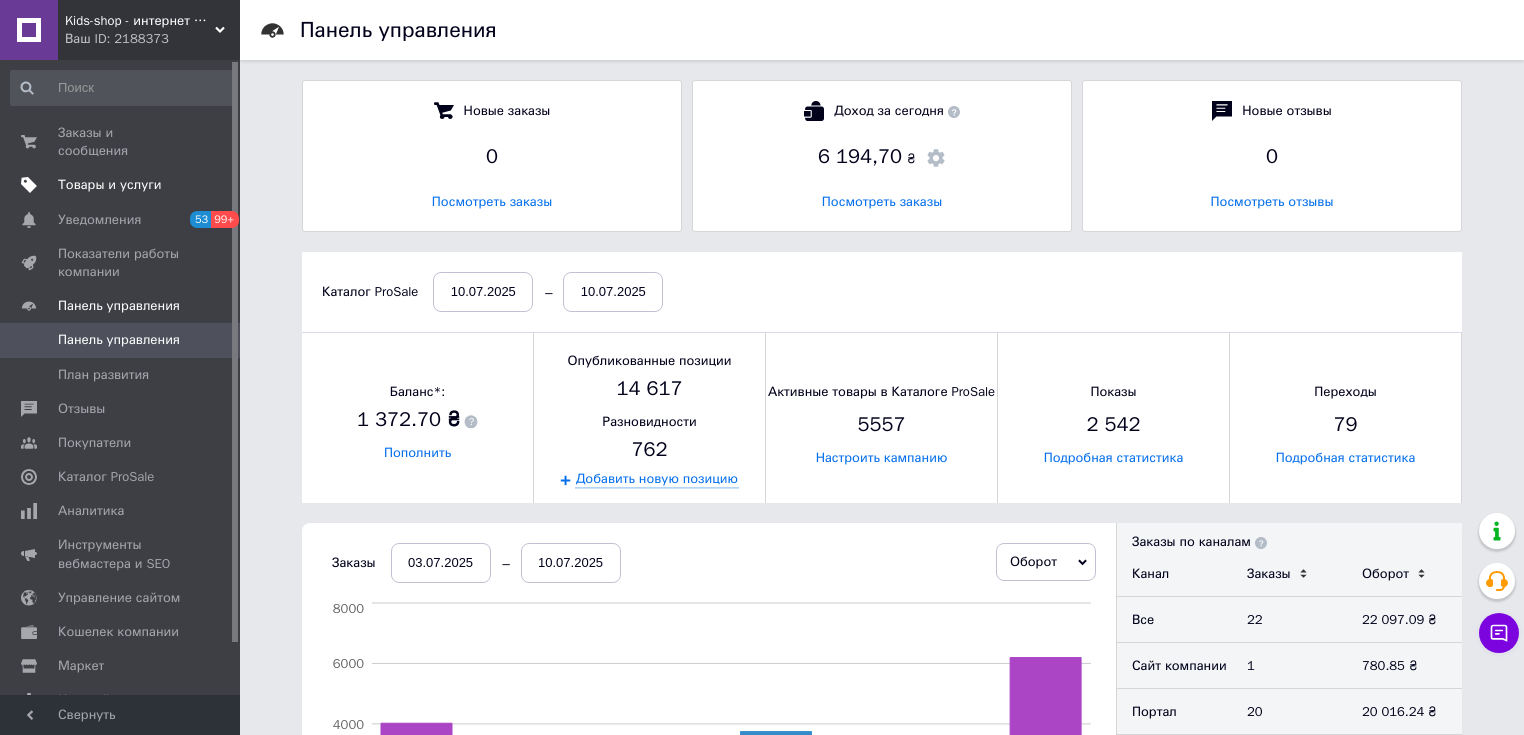 click on "Товары и услуги" at bounding box center [123, 185] 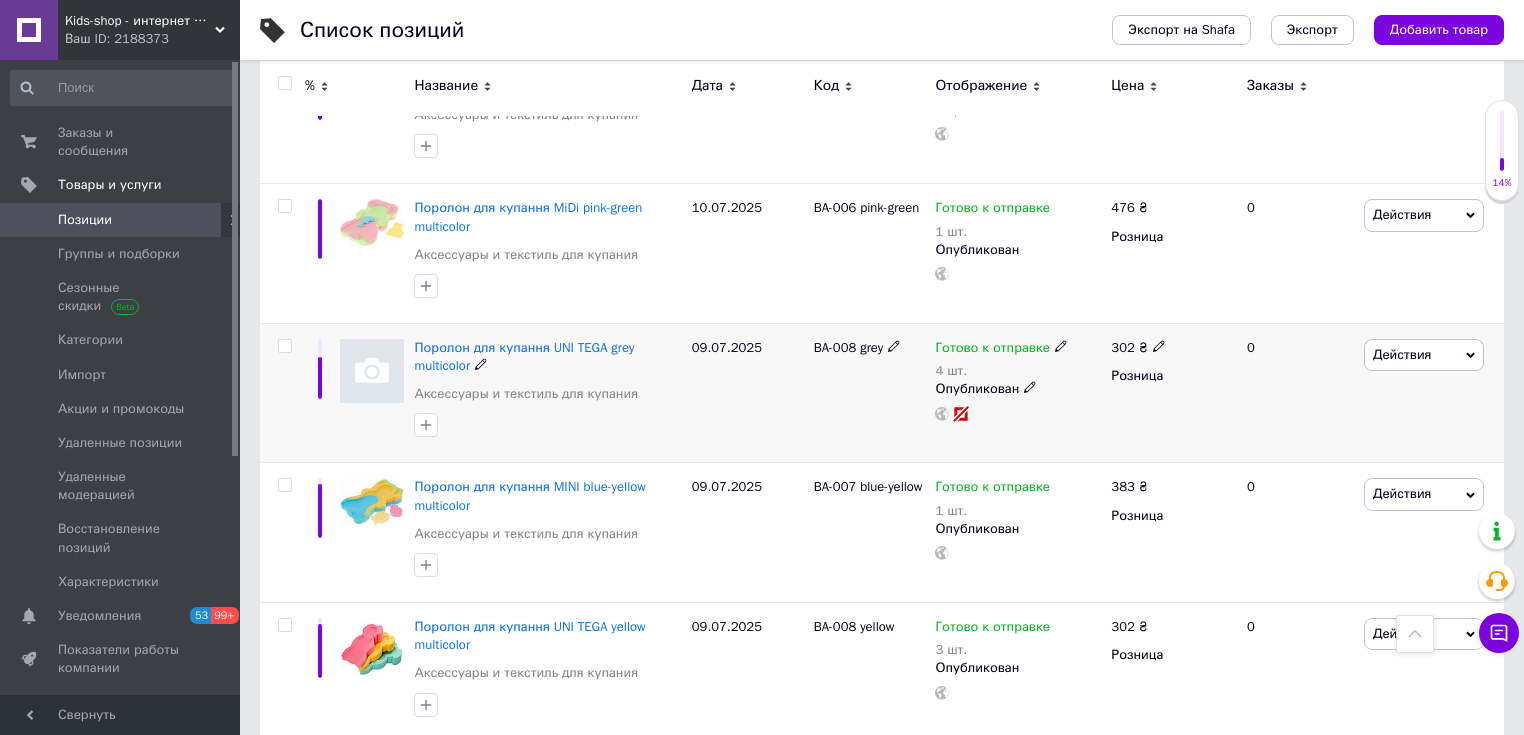 scroll, scrollTop: 0, scrollLeft: 0, axis: both 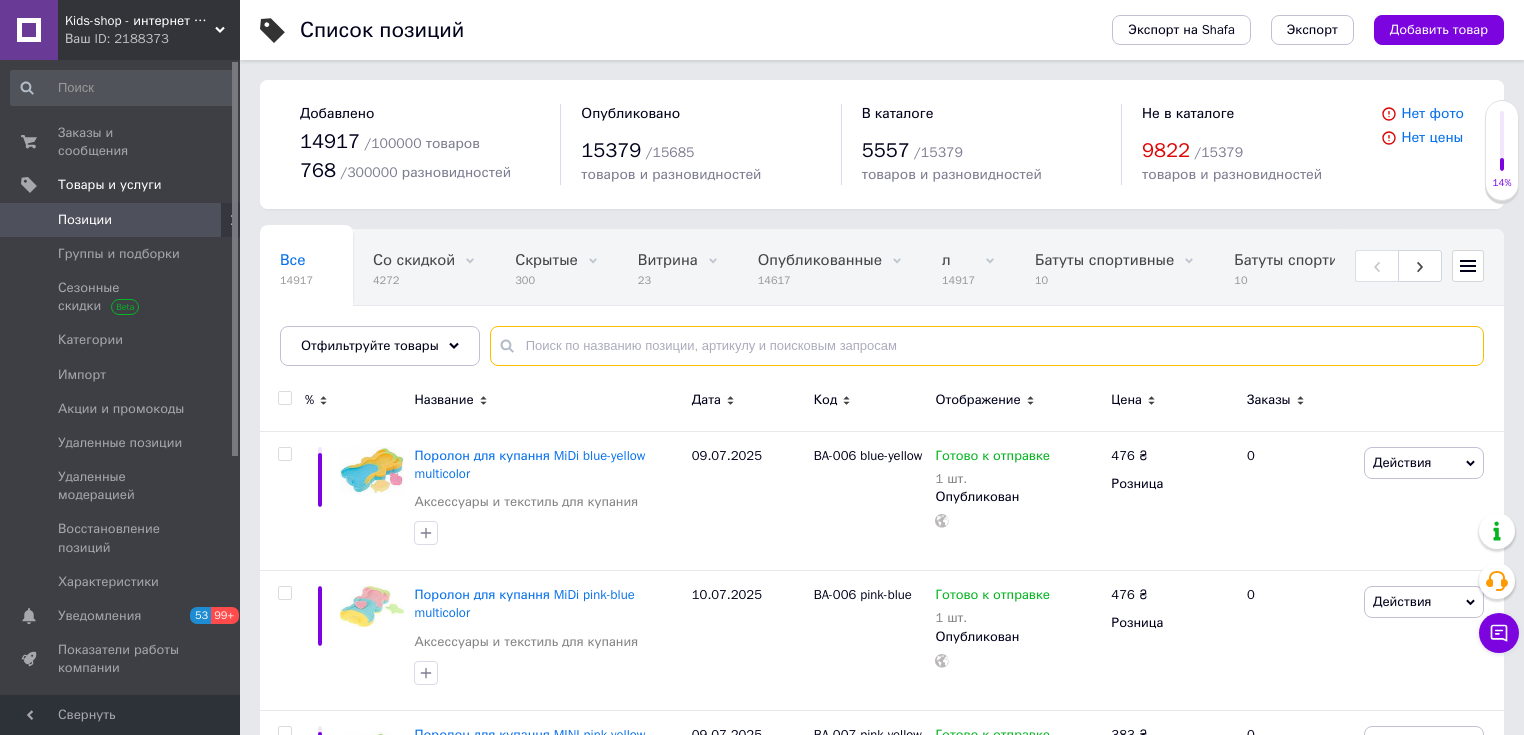 click at bounding box center (987, 346) 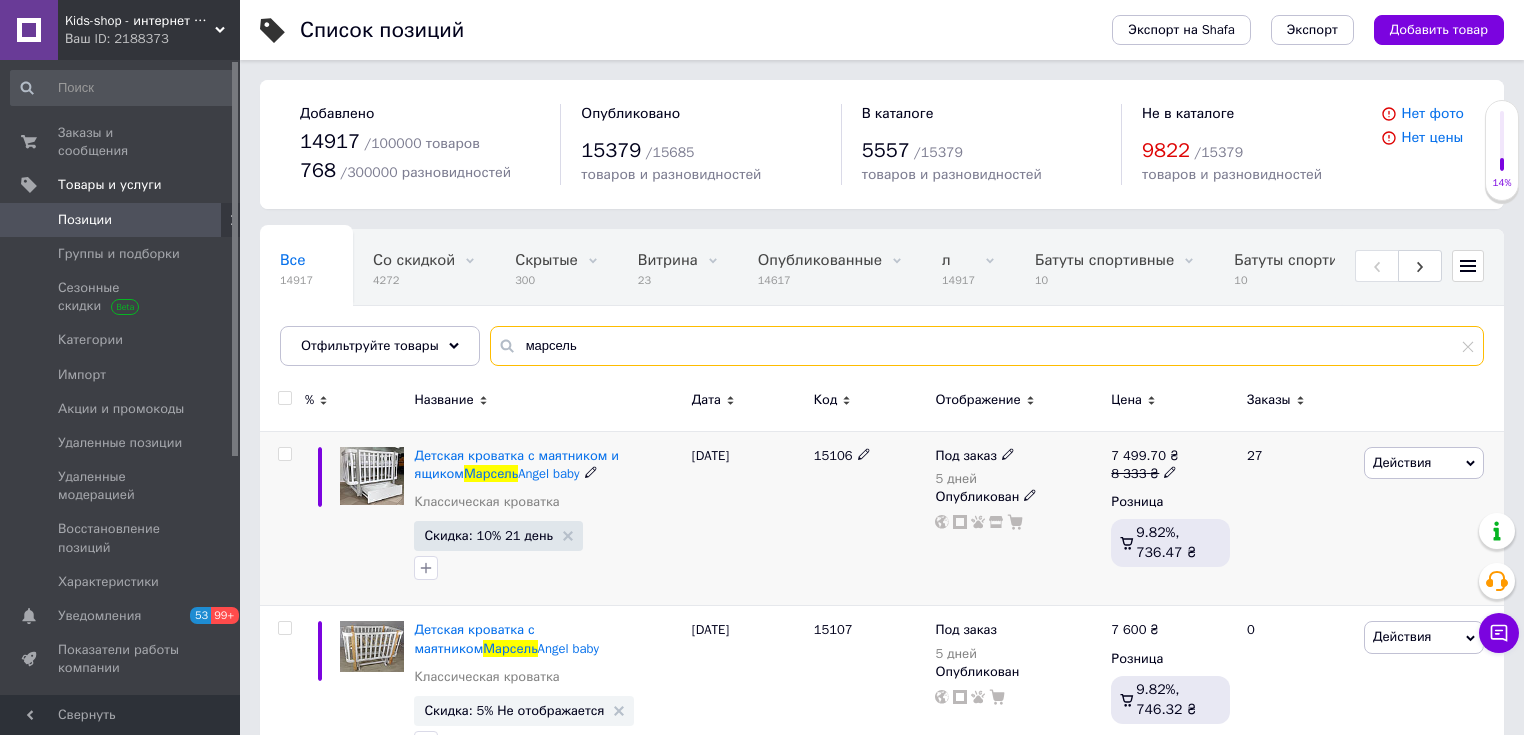 scroll, scrollTop: 238, scrollLeft: 0, axis: vertical 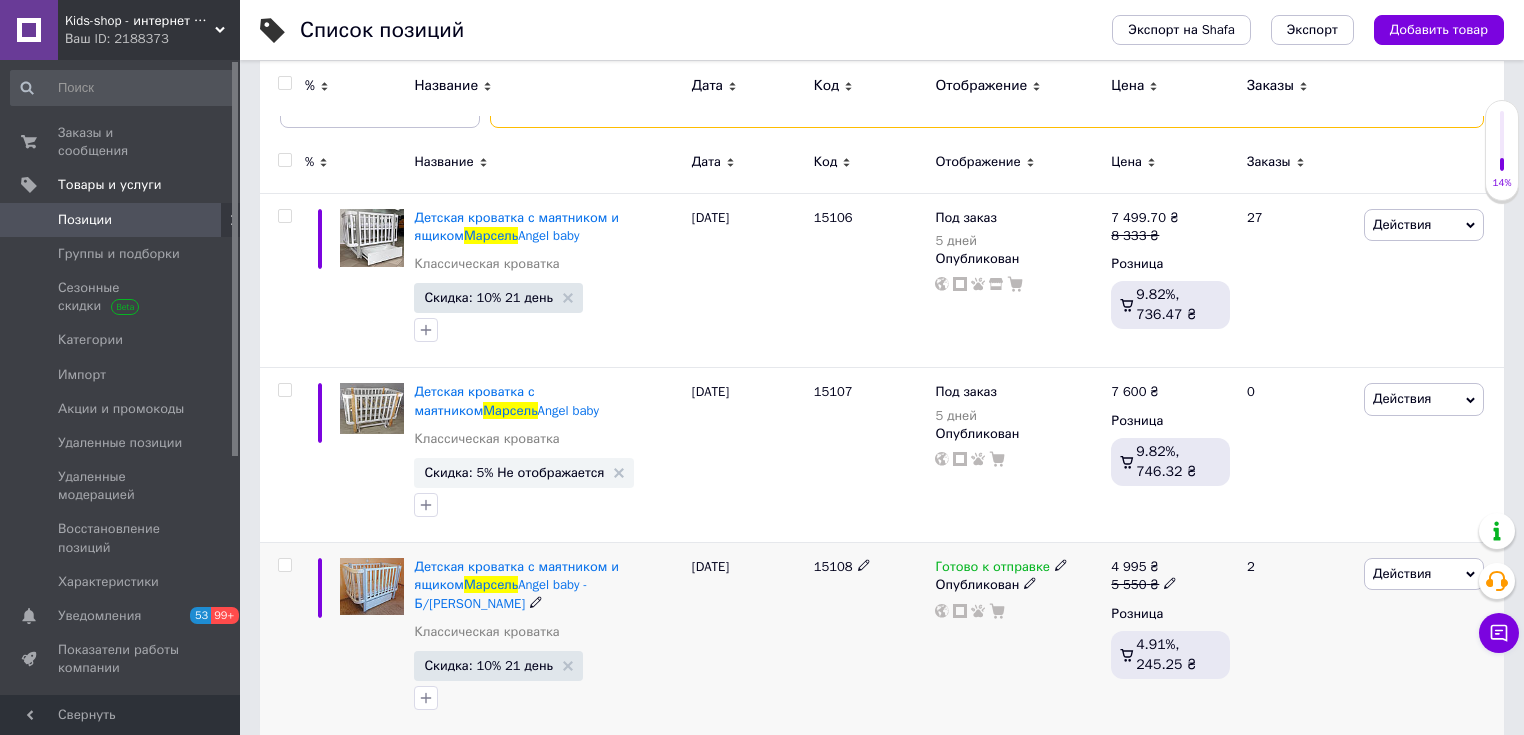 type on "марсель" 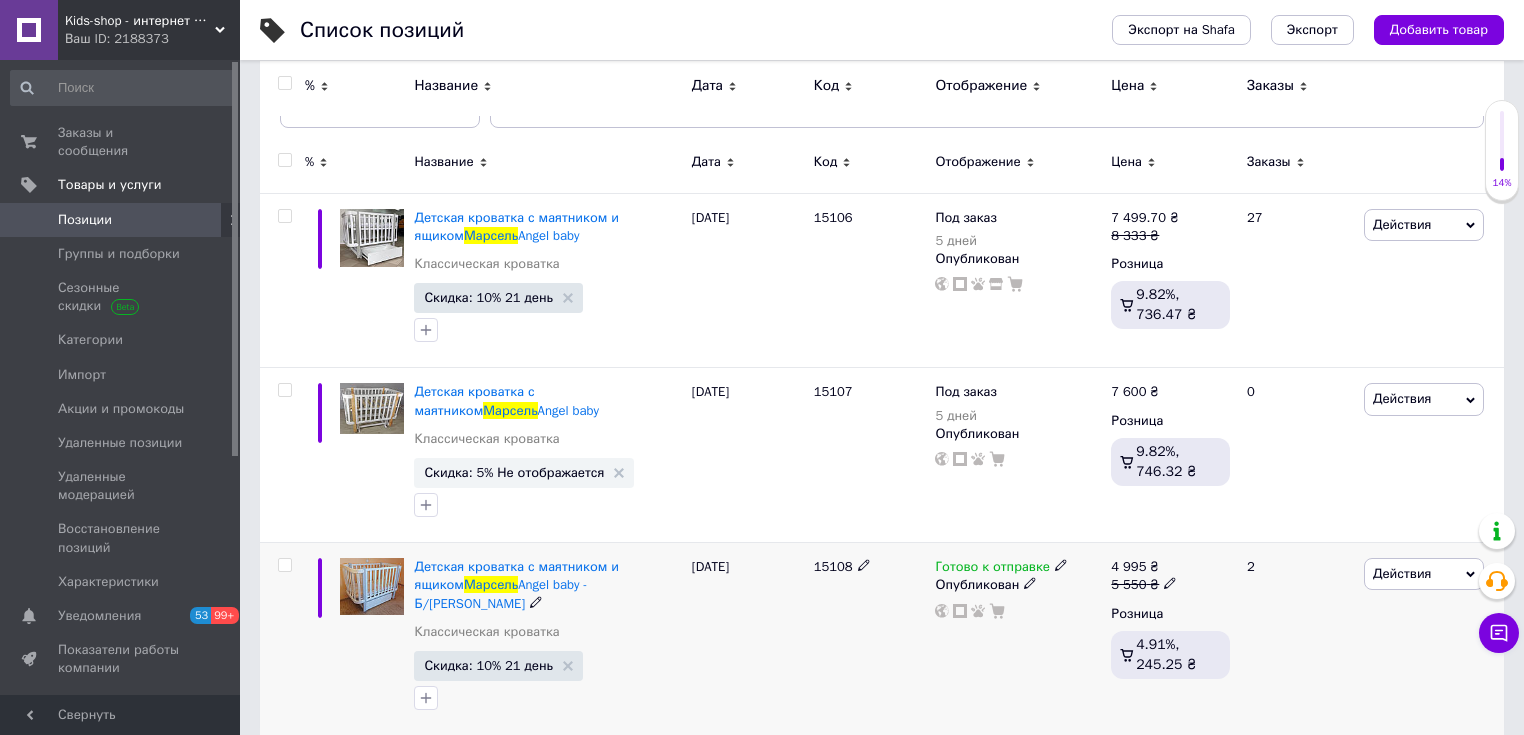 click 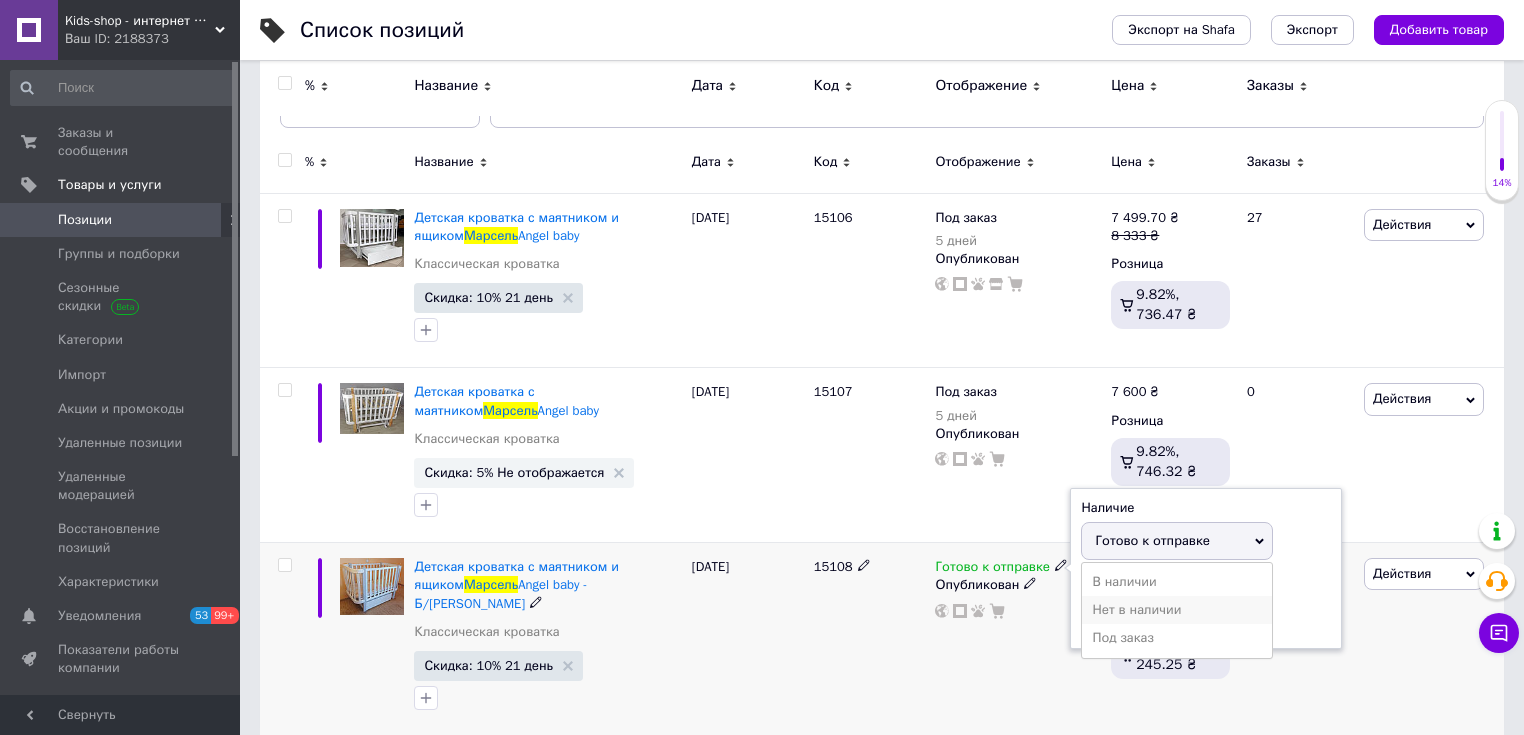 click on "Нет в наличии" at bounding box center (1177, 610) 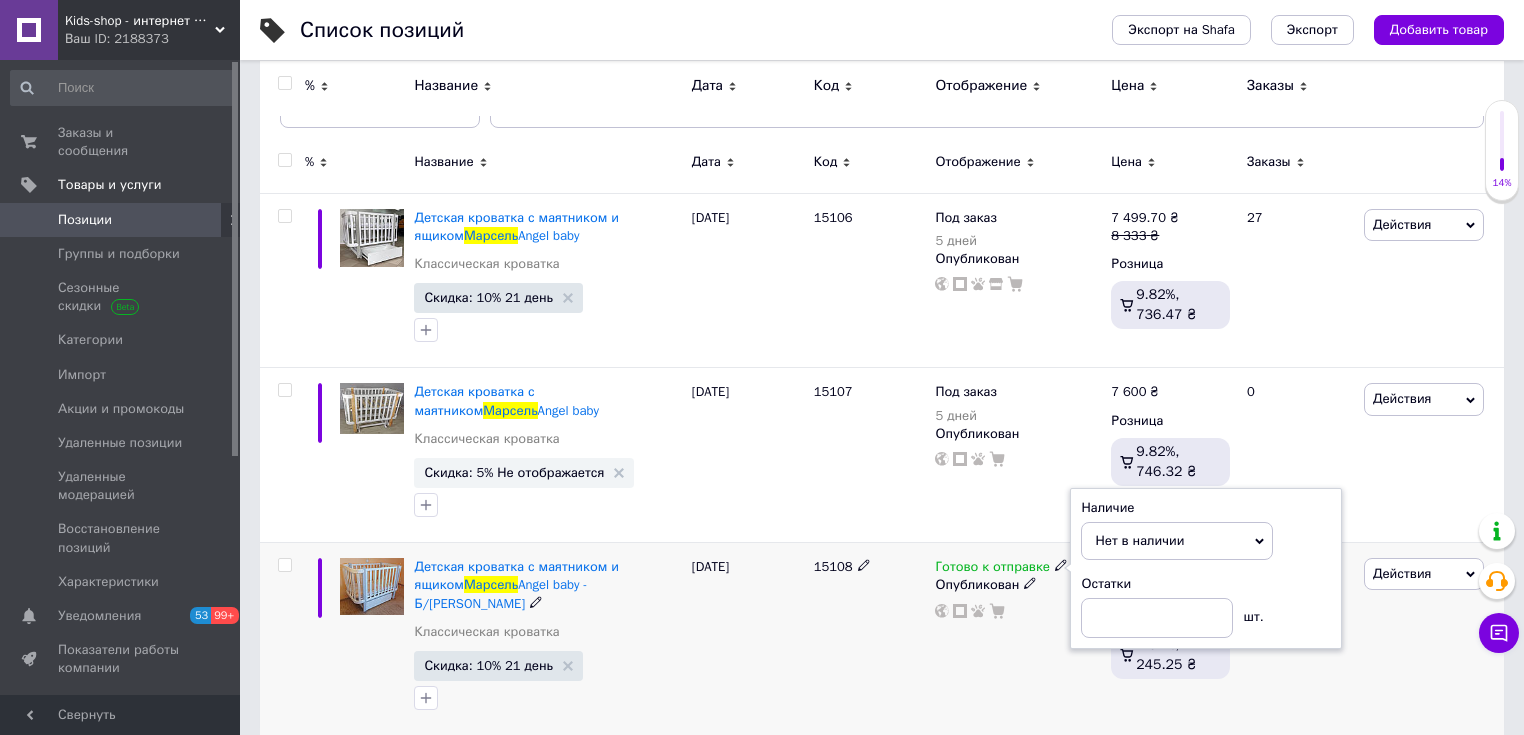 click on "15108" at bounding box center [870, 639] 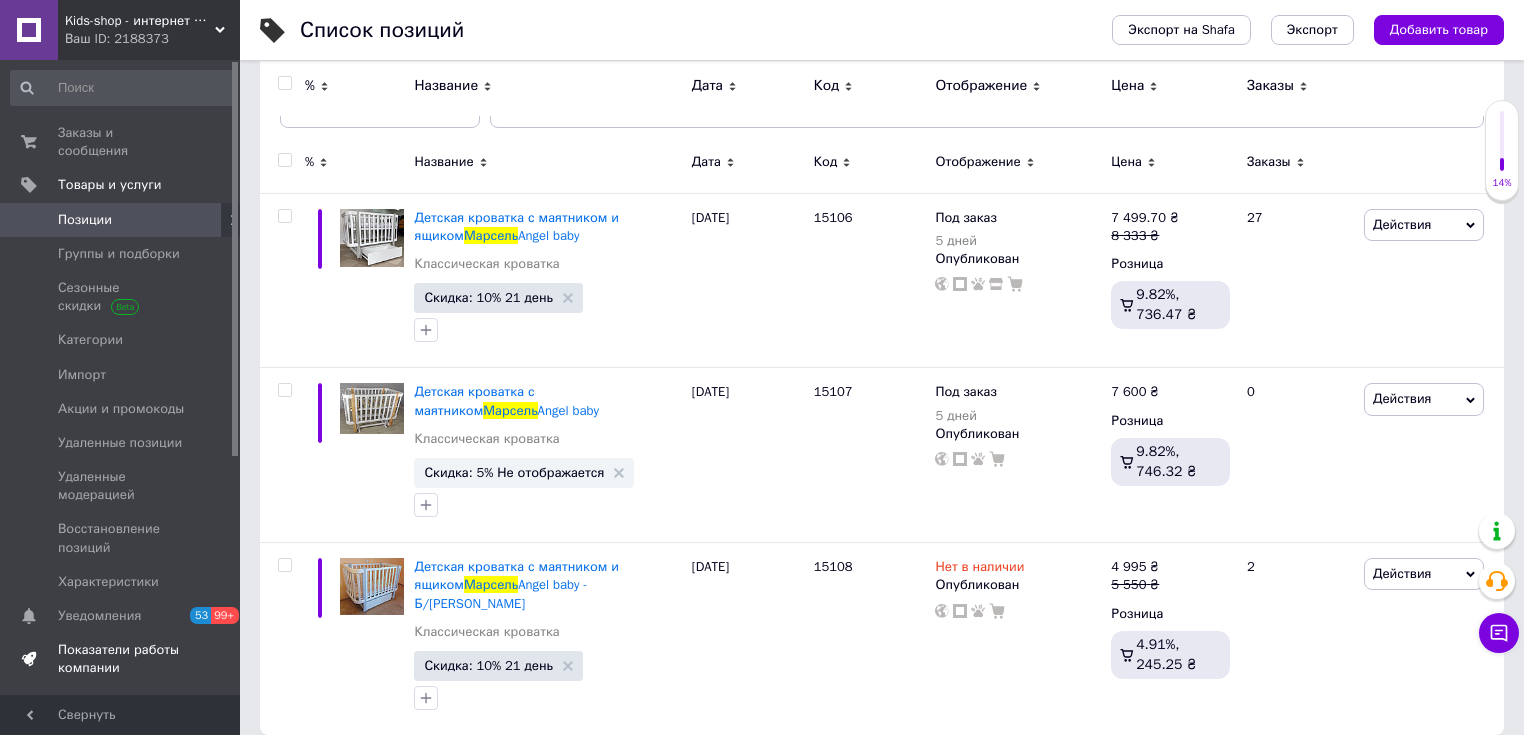 click on "Показатели работы компании" at bounding box center (121, 659) 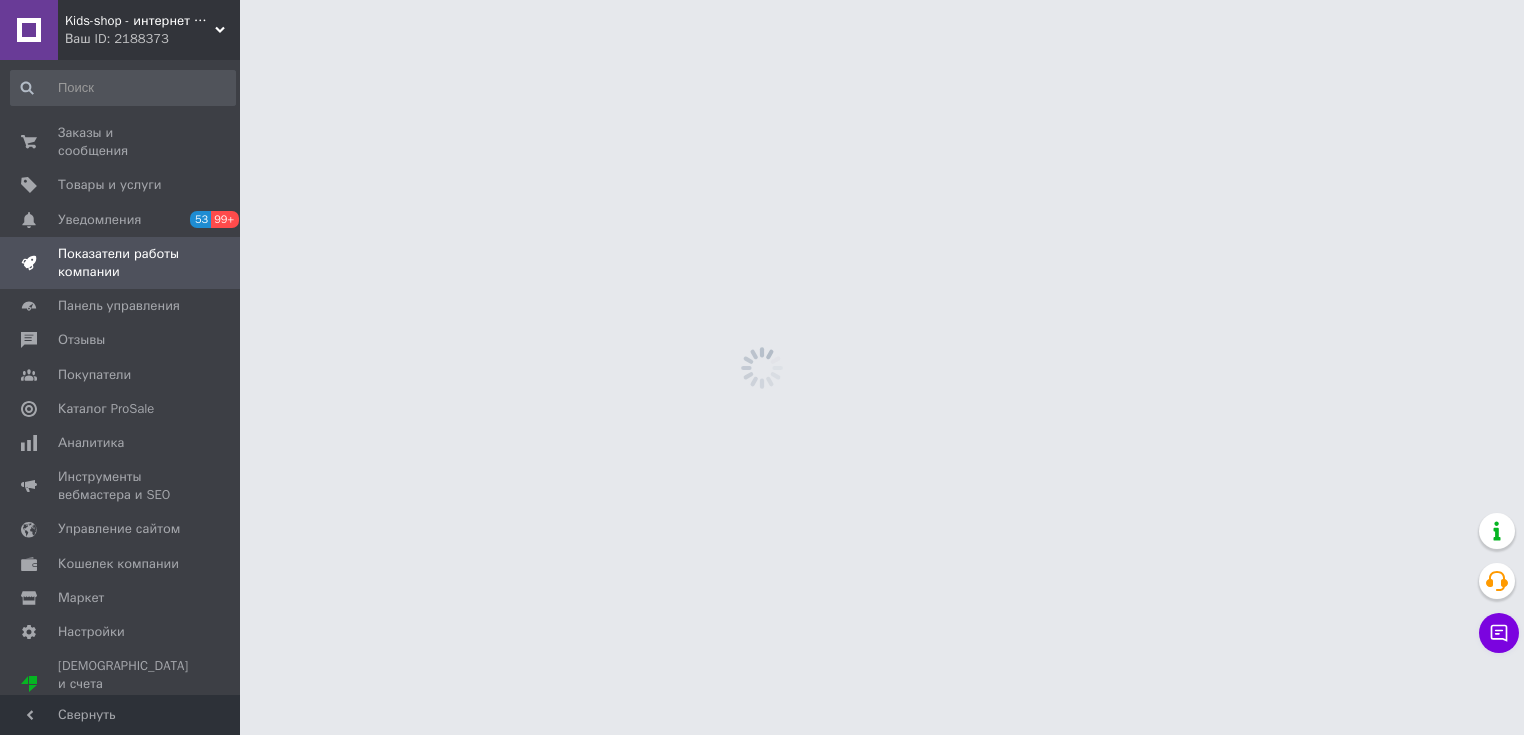 scroll, scrollTop: 0, scrollLeft: 0, axis: both 